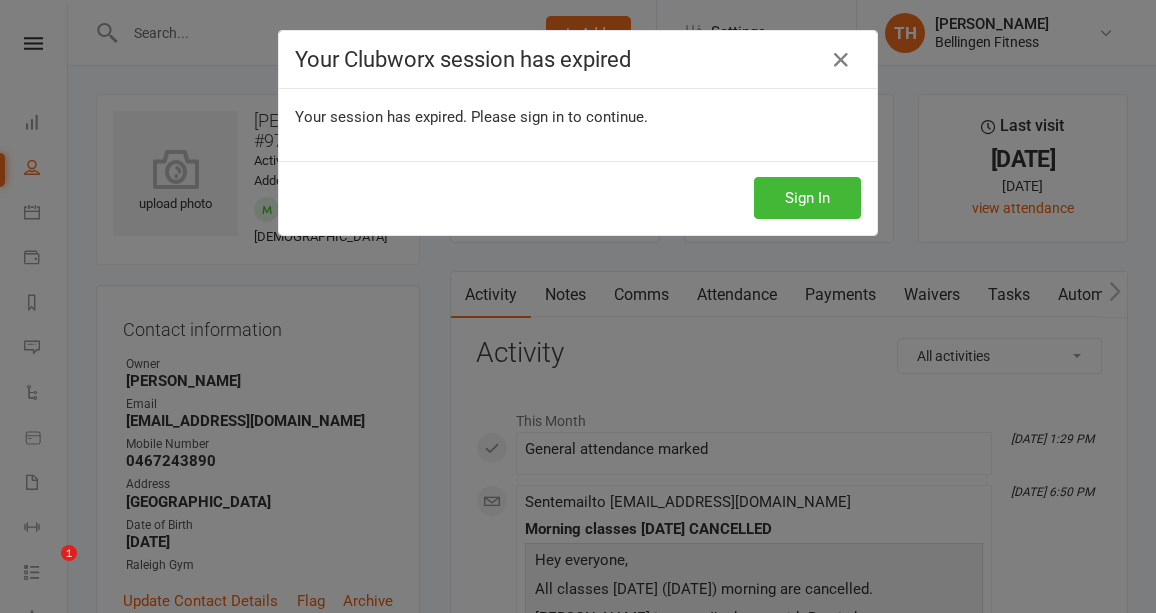 scroll, scrollTop: 0, scrollLeft: 0, axis: both 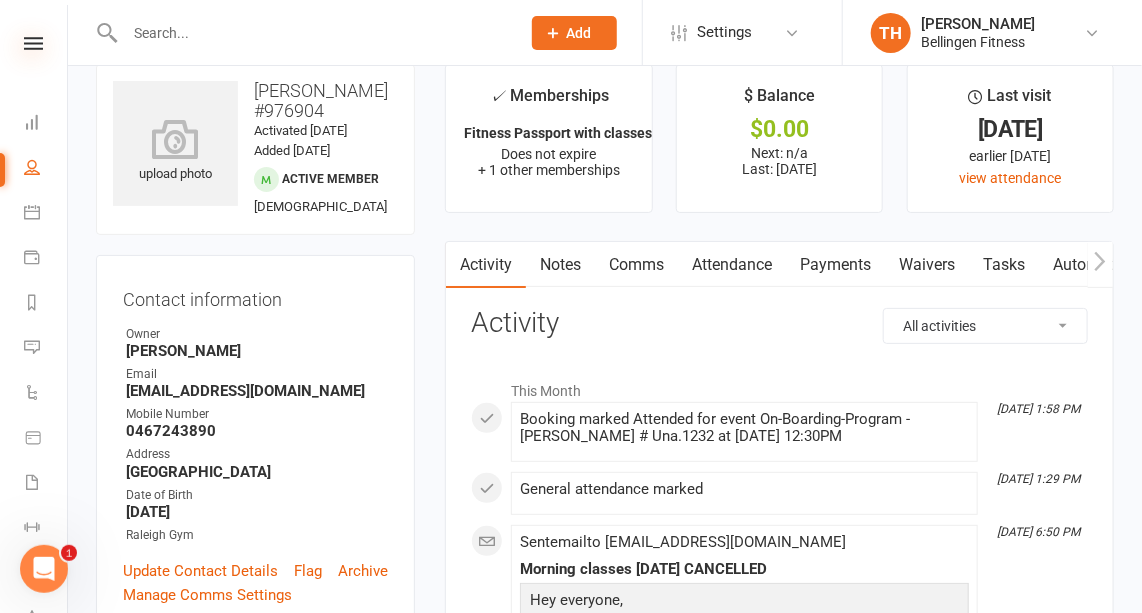 click at bounding box center [33, 43] 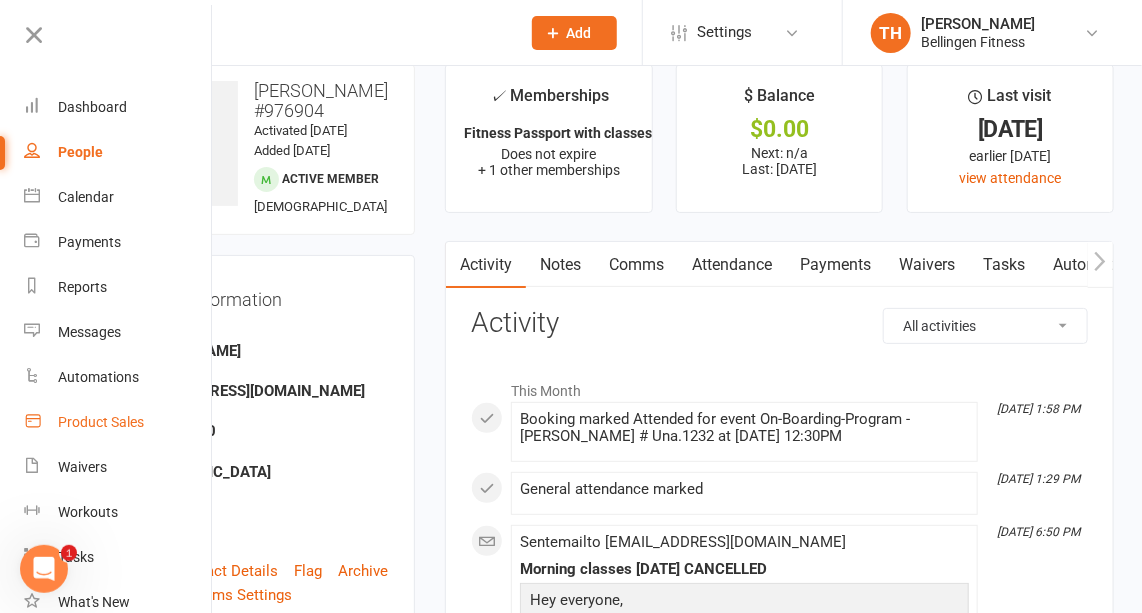 click on "Product Sales" at bounding box center [101, 422] 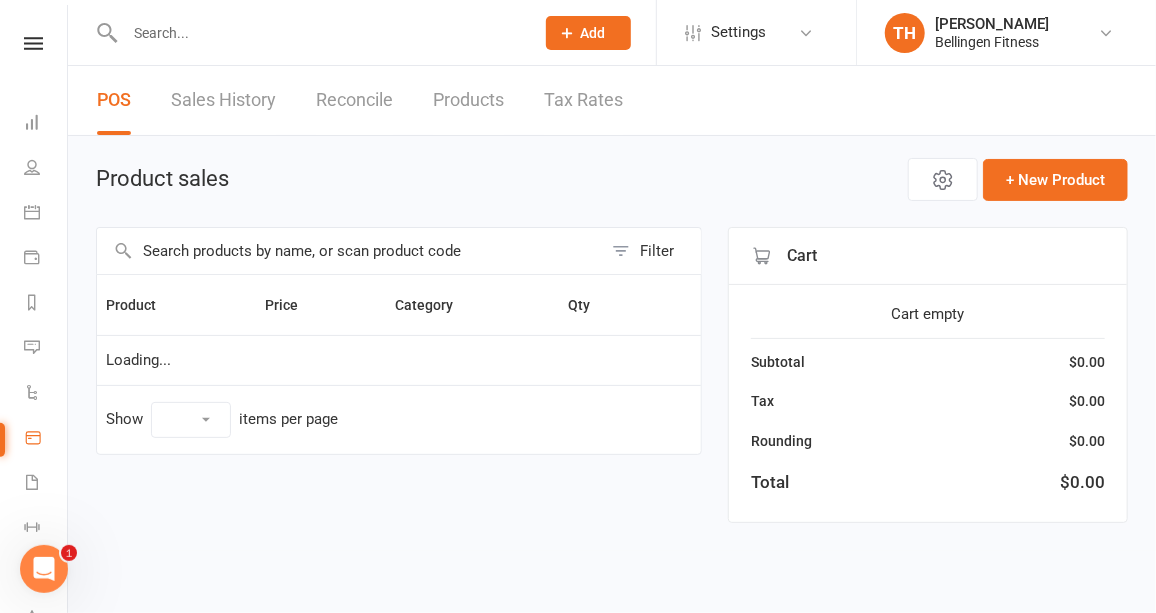 select on "10" 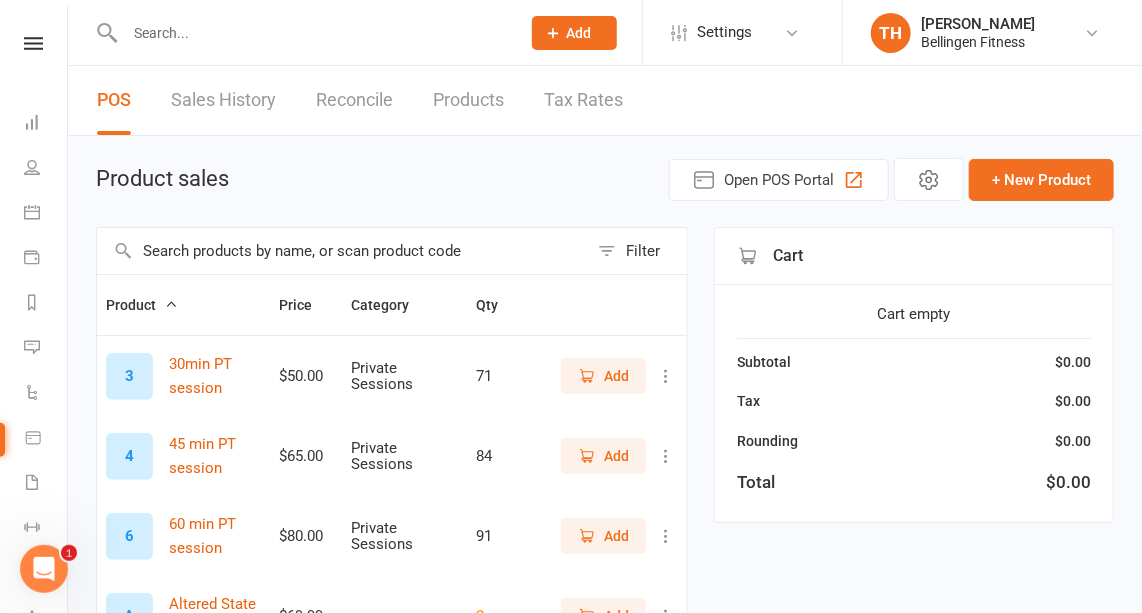 click at bounding box center (342, 251) 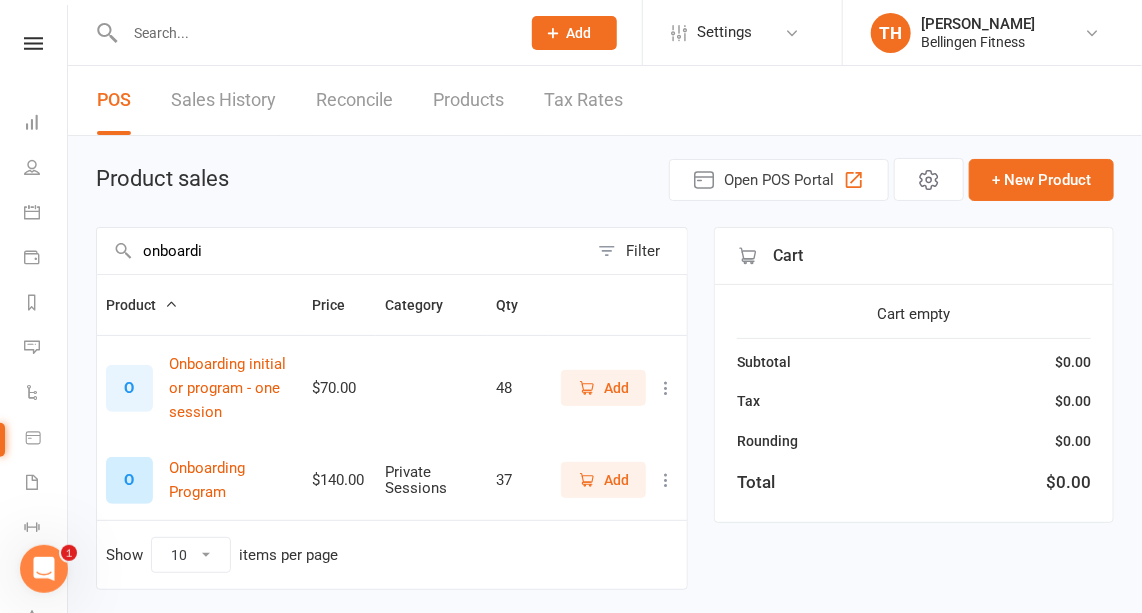 type on "onboardi" 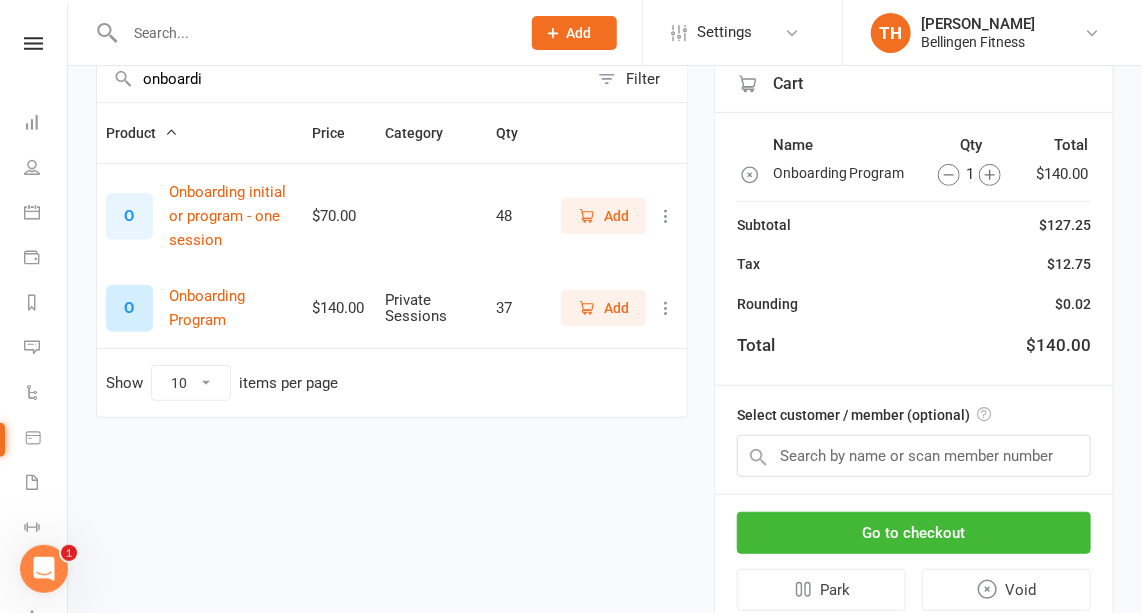scroll, scrollTop: 238, scrollLeft: 0, axis: vertical 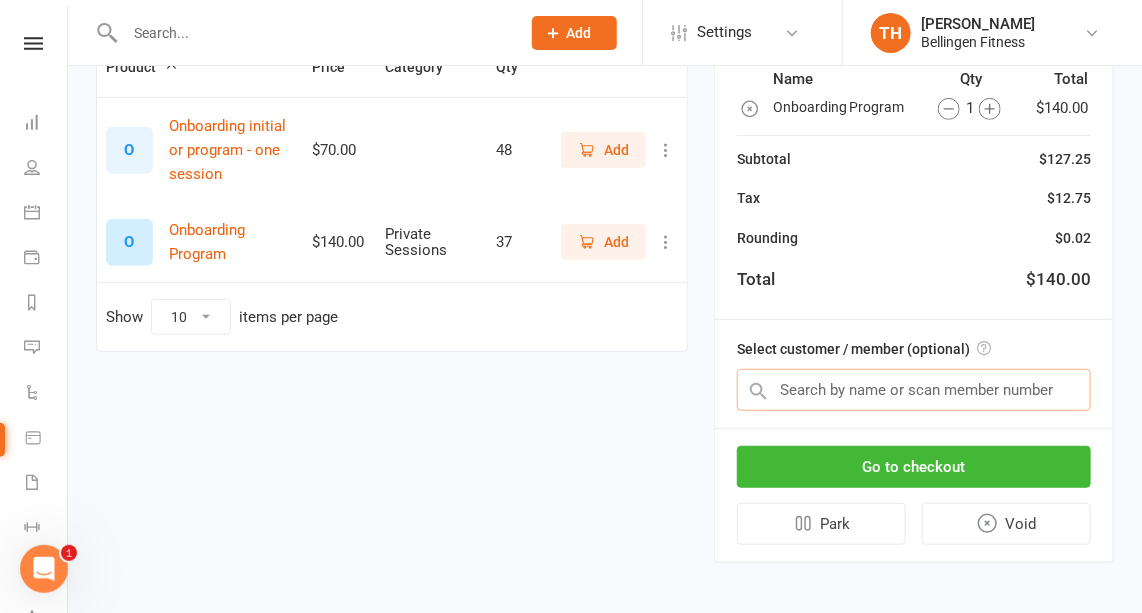 click at bounding box center (914, 390) 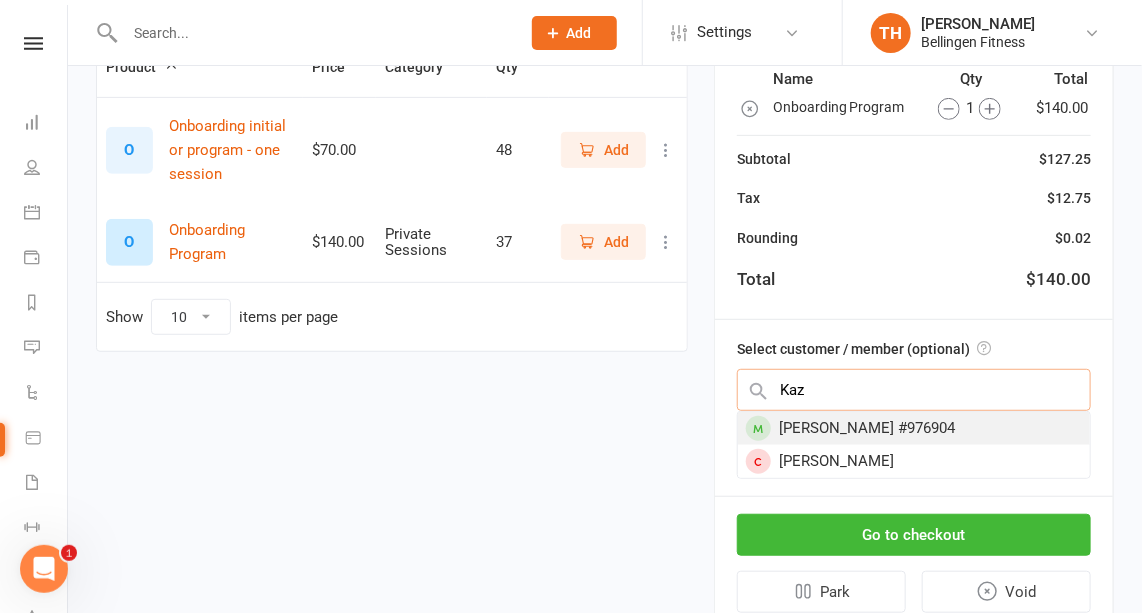 type on "Kaz" 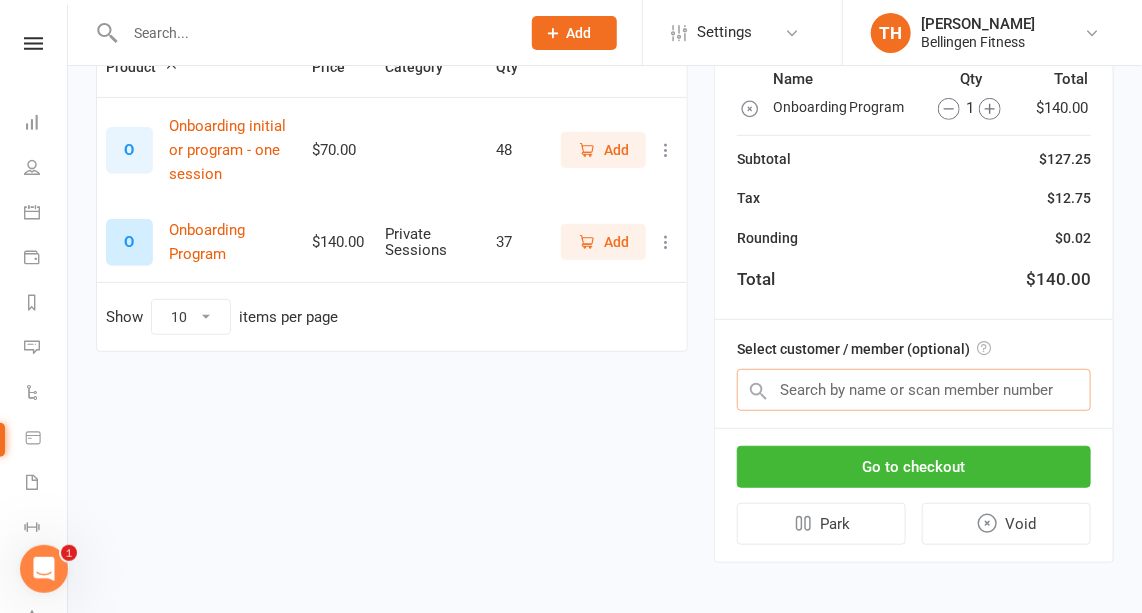 click at bounding box center (914, 390) 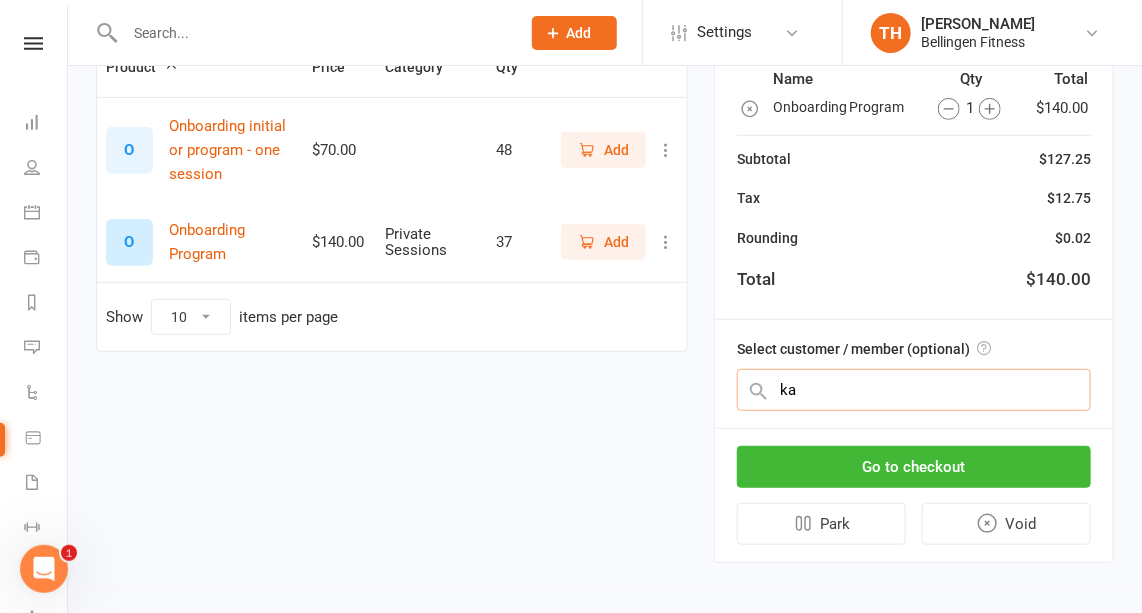 type on "kaz" 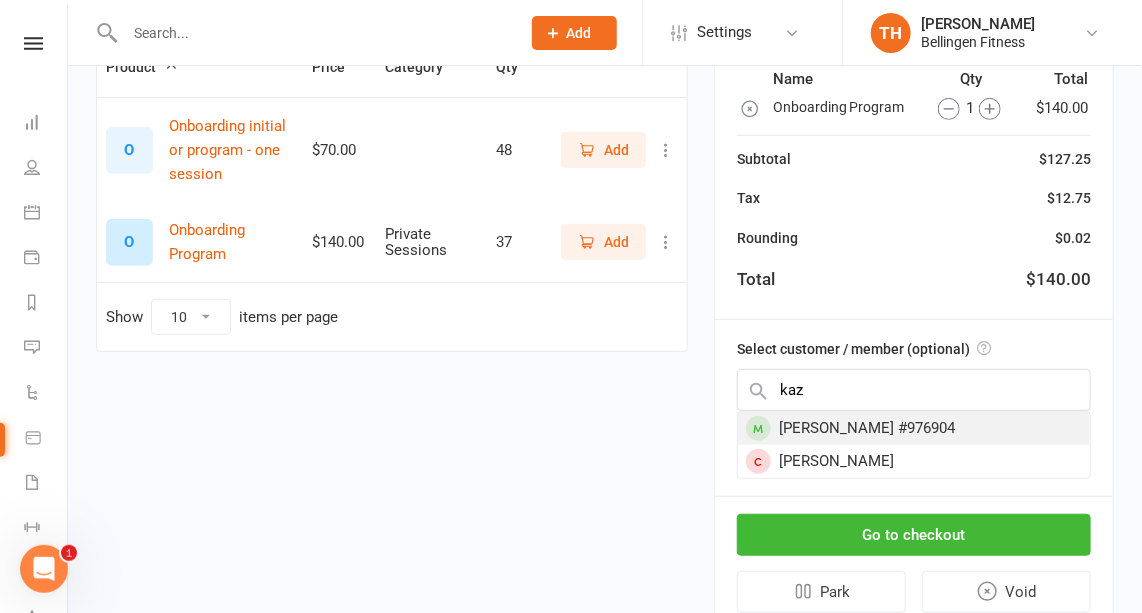 scroll, scrollTop: 233, scrollLeft: 0, axis: vertical 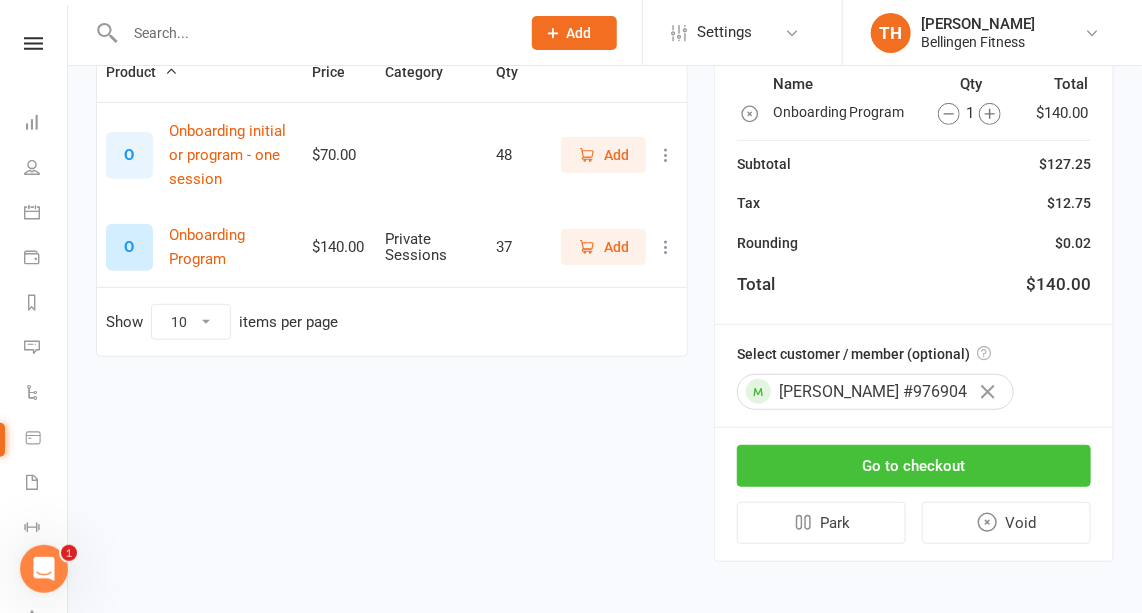 click on "Go to checkout" at bounding box center [914, 466] 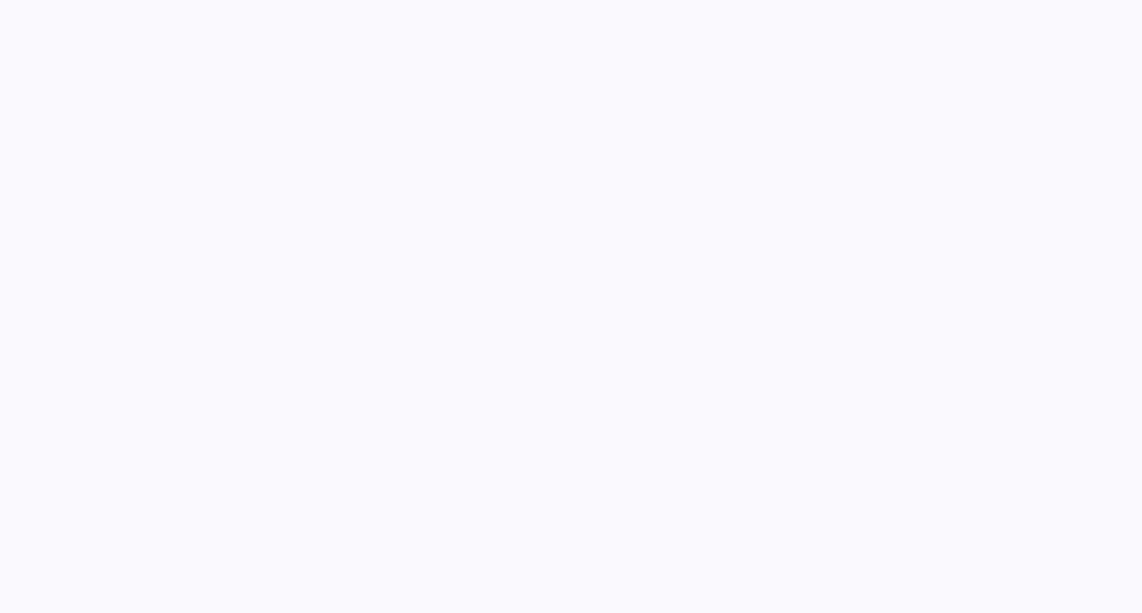 scroll, scrollTop: 0, scrollLeft: 0, axis: both 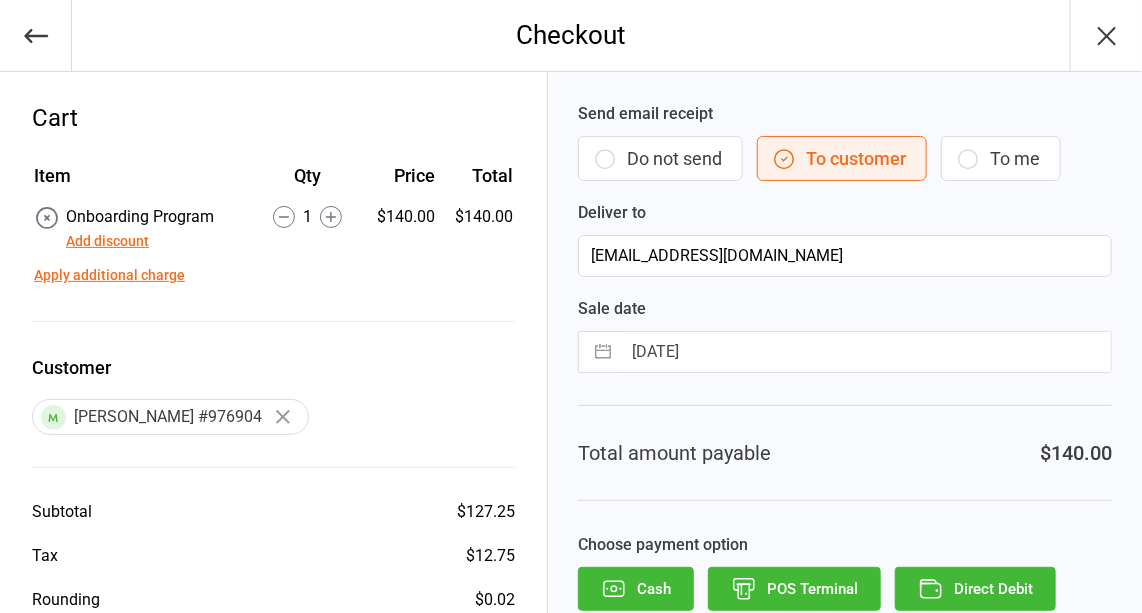 click on "POS Terminal" at bounding box center [794, 589] 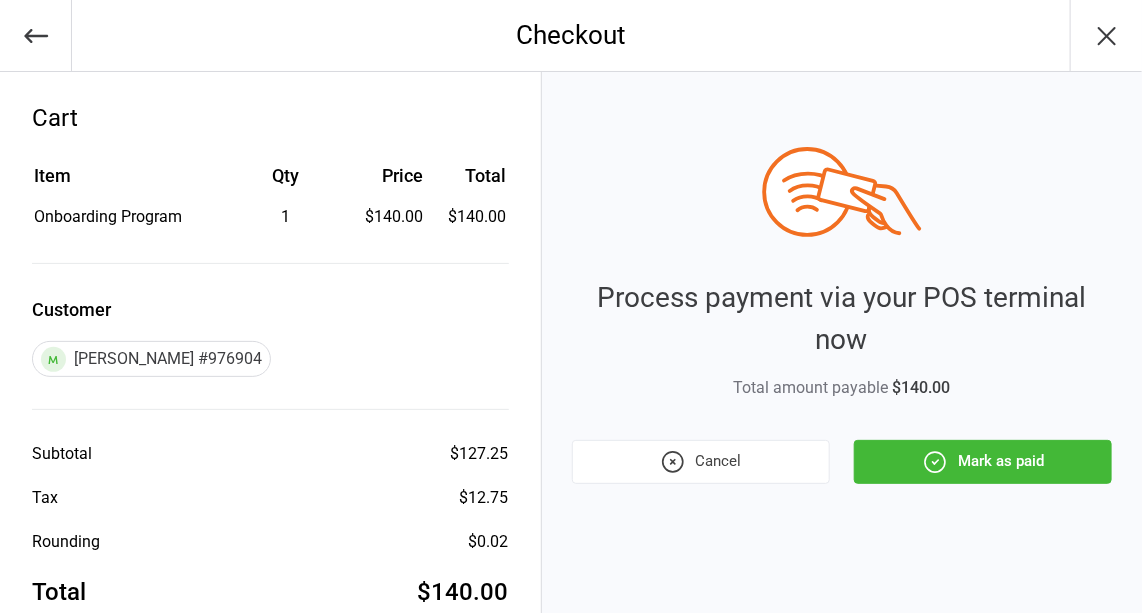 click 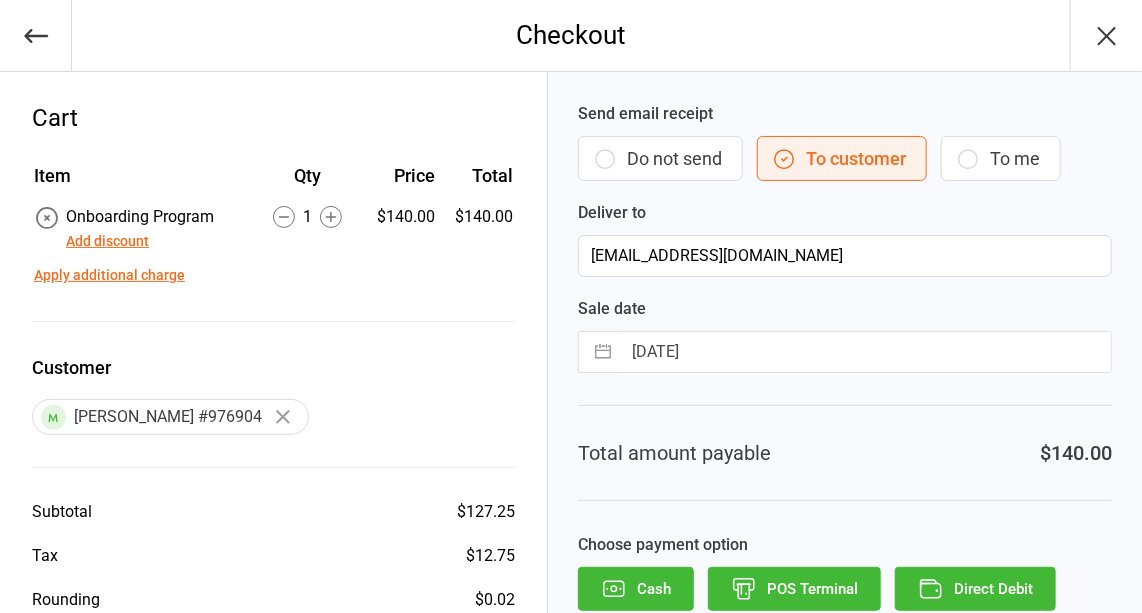 click on "Direct Debit" at bounding box center [975, 589] 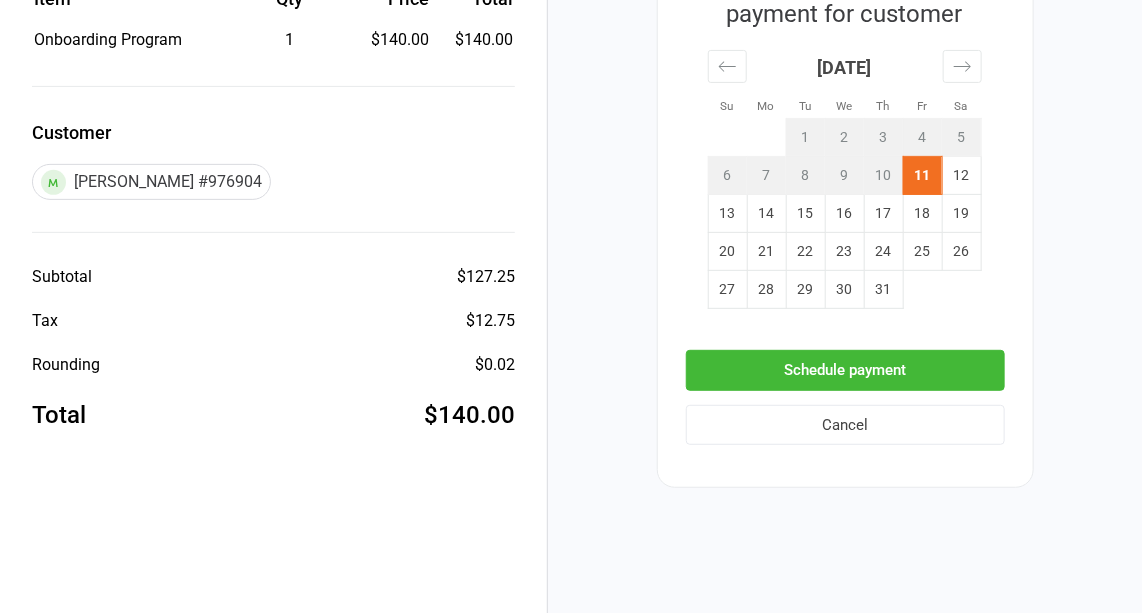 scroll, scrollTop: 179, scrollLeft: 0, axis: vertical 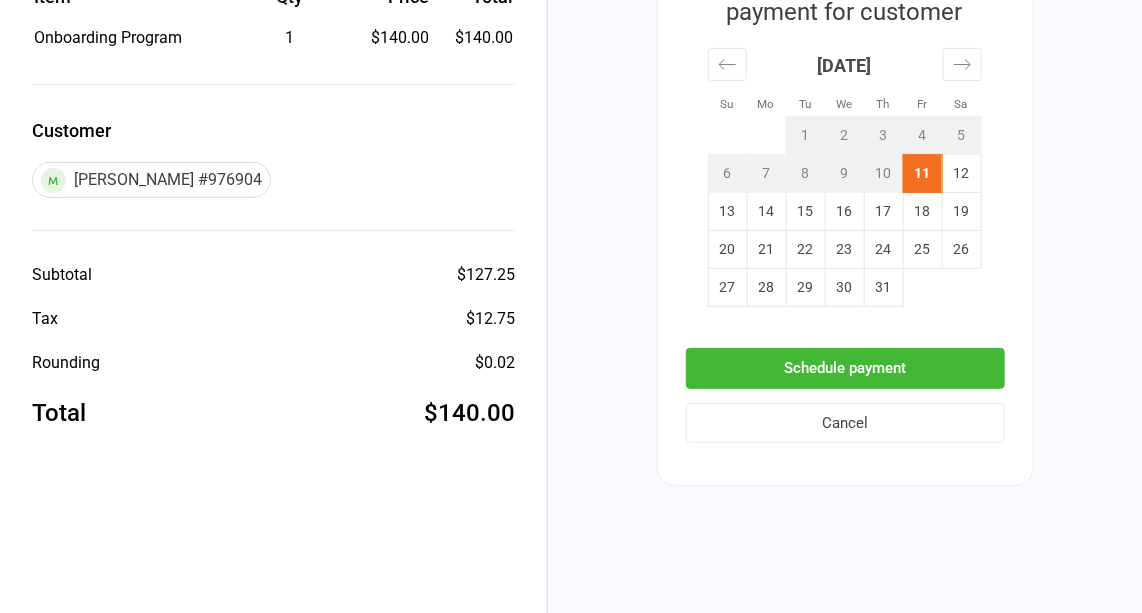 click on "Schedule payment" at bounding box center (845, 368) 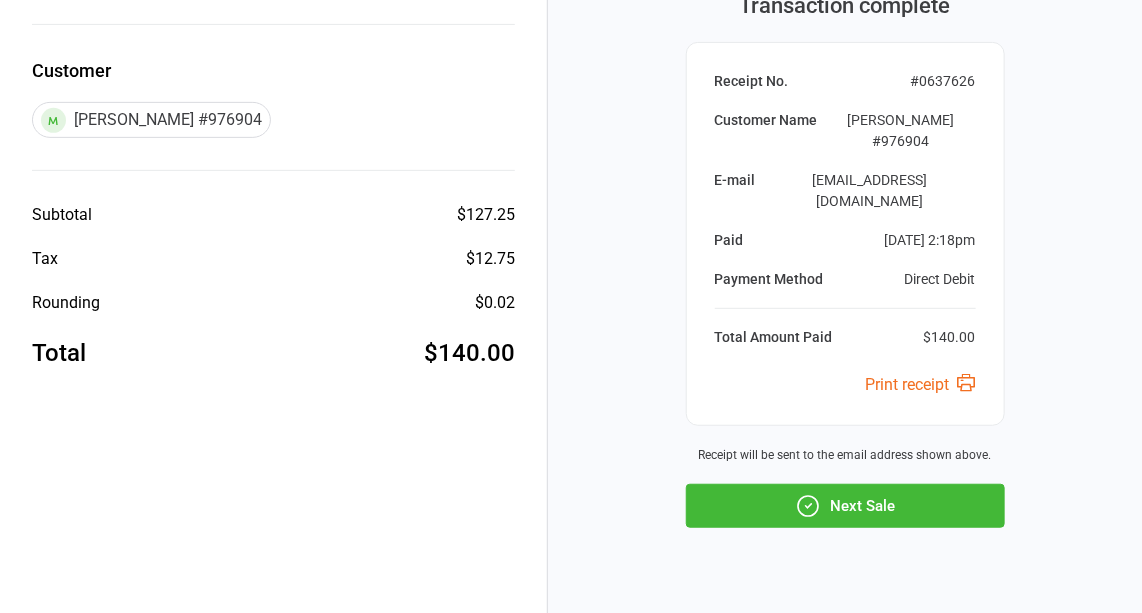 scroll, scrollTop: 0, scrollLeft: 0, axis: both 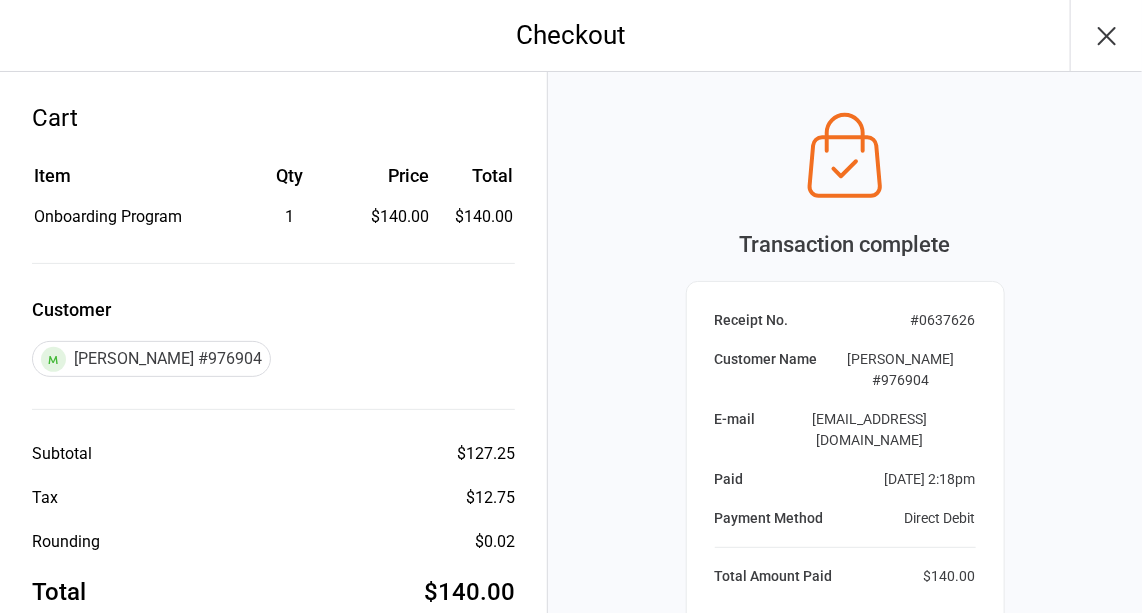 click 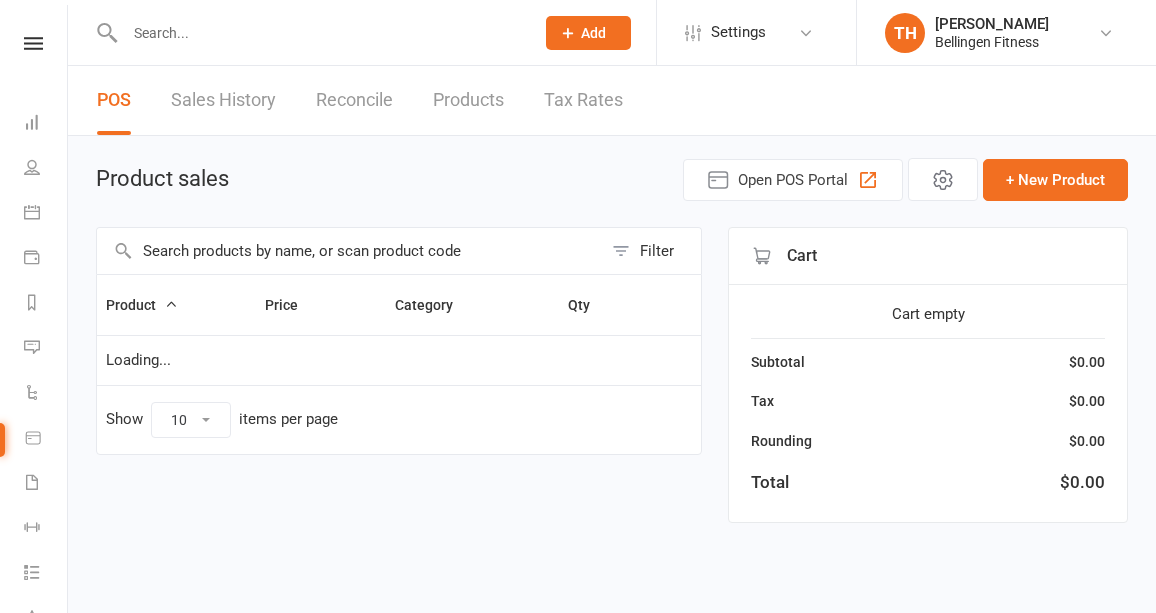 scroll, scrollTop: 0, scrollLeft: 0, axis: both 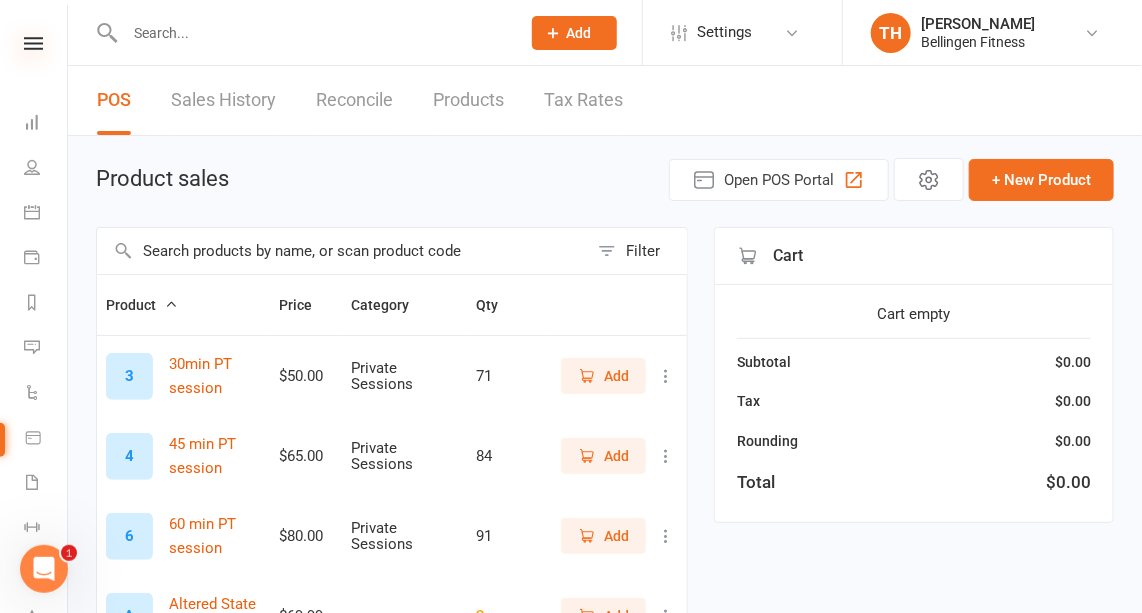 click at bounding box center [33, 43] 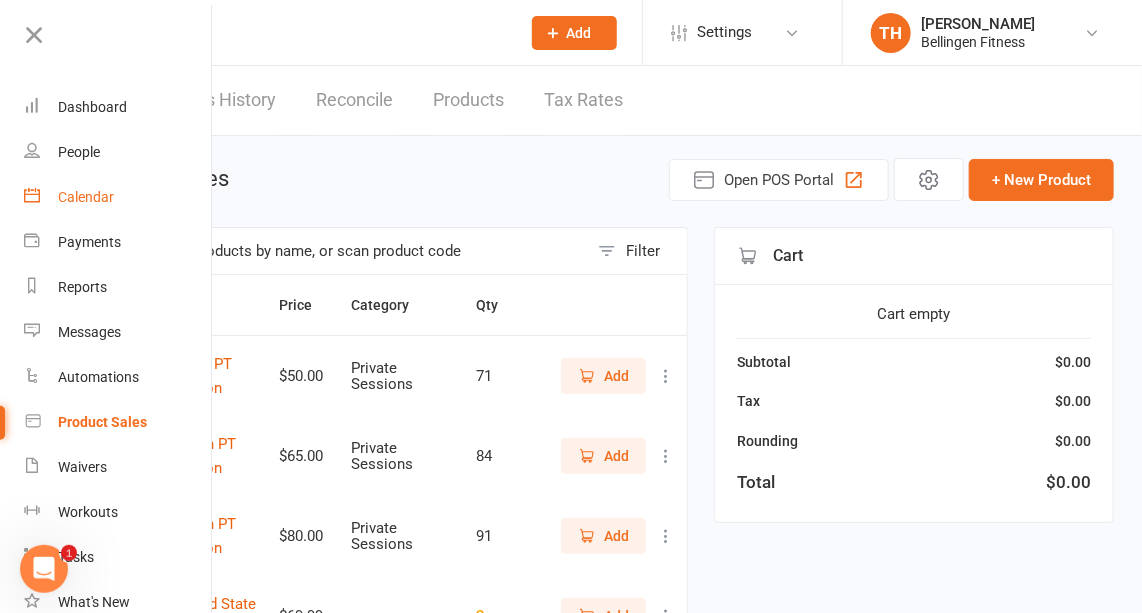 click on "Calendar" at bounding box center [118, 197] 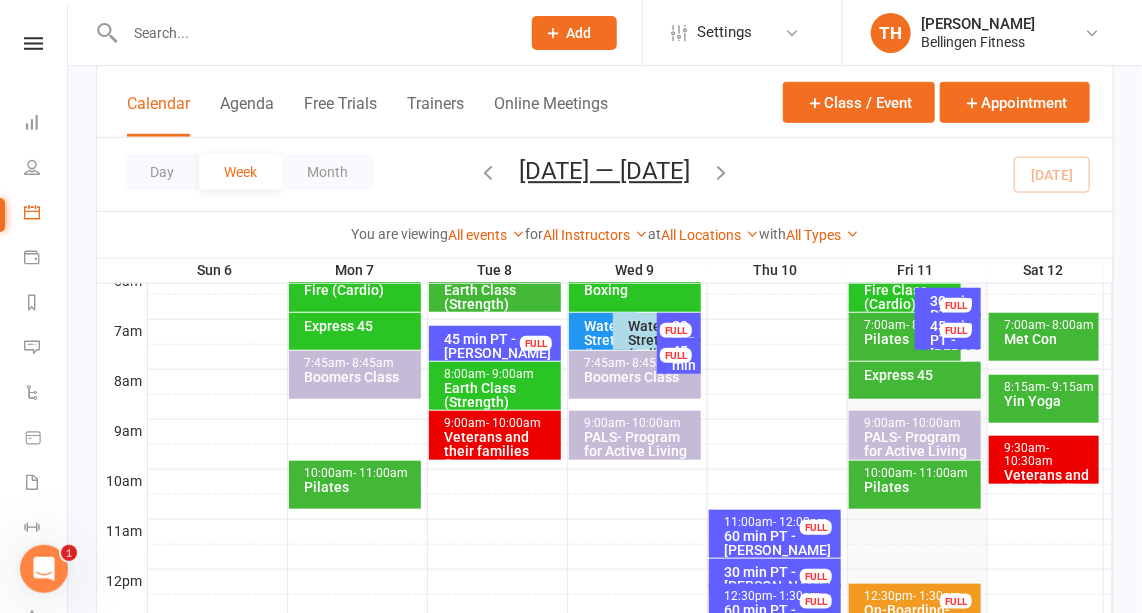 scroll, scrollTop: 438, scrollLeft: 0, axis: vertical 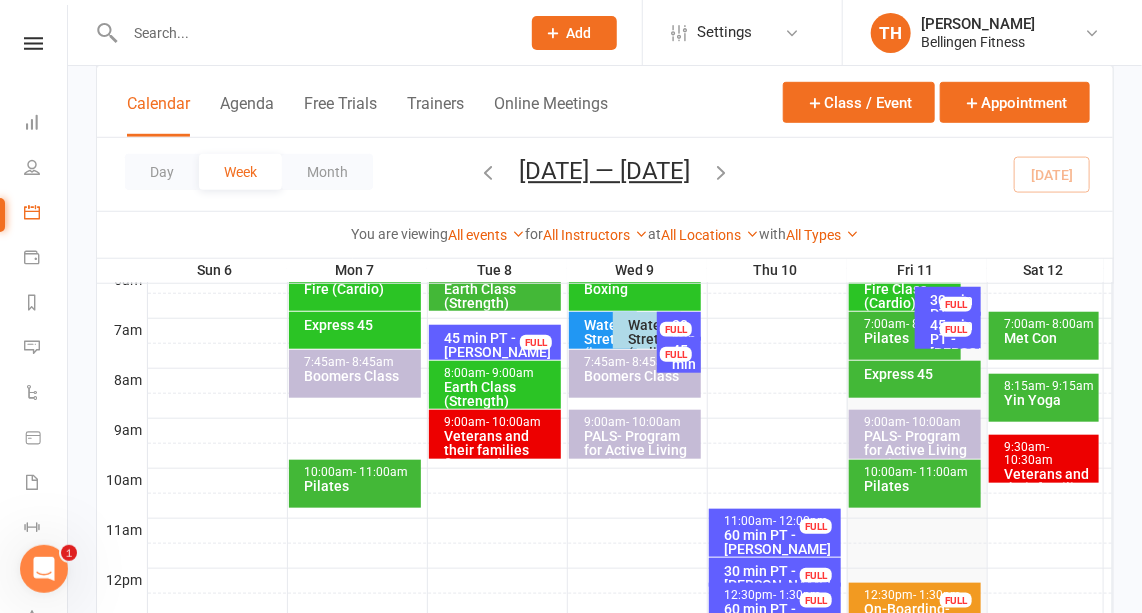 click on "8:15am  - 9:15am" at bounding box center [1049, 386] 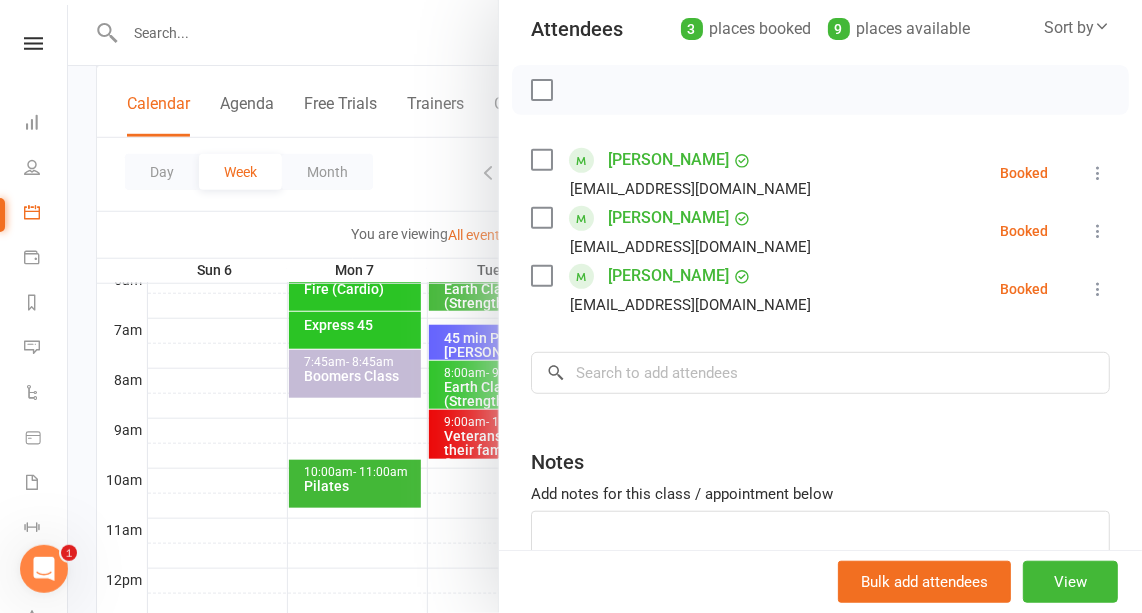 scroll, scrollTop: 239, scrollLeft: 0, axis: vertical 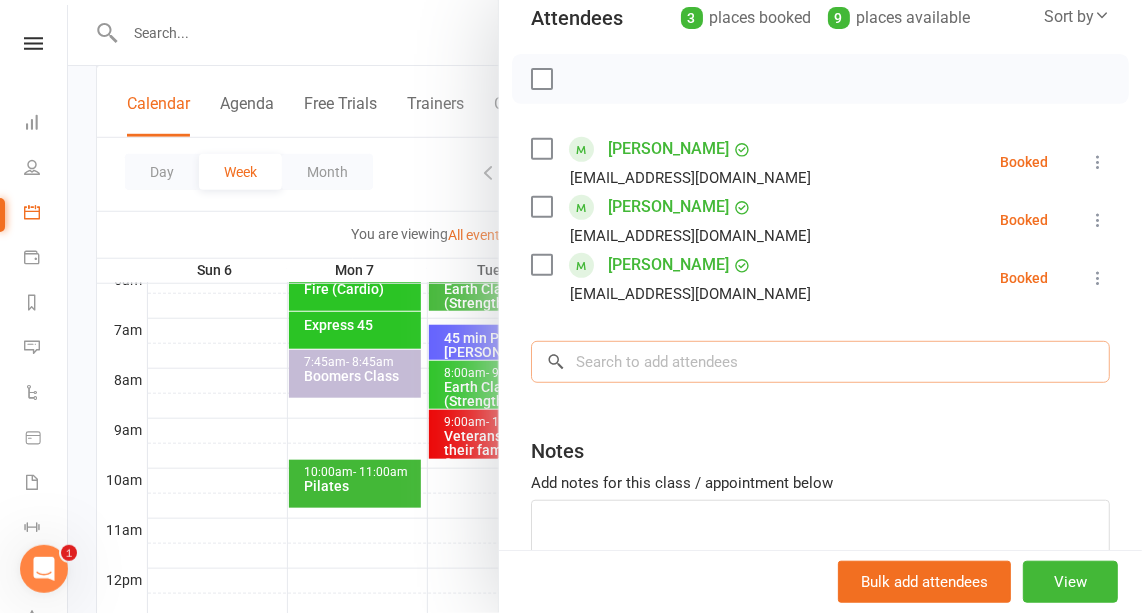 click at bounding box center (820, 362) 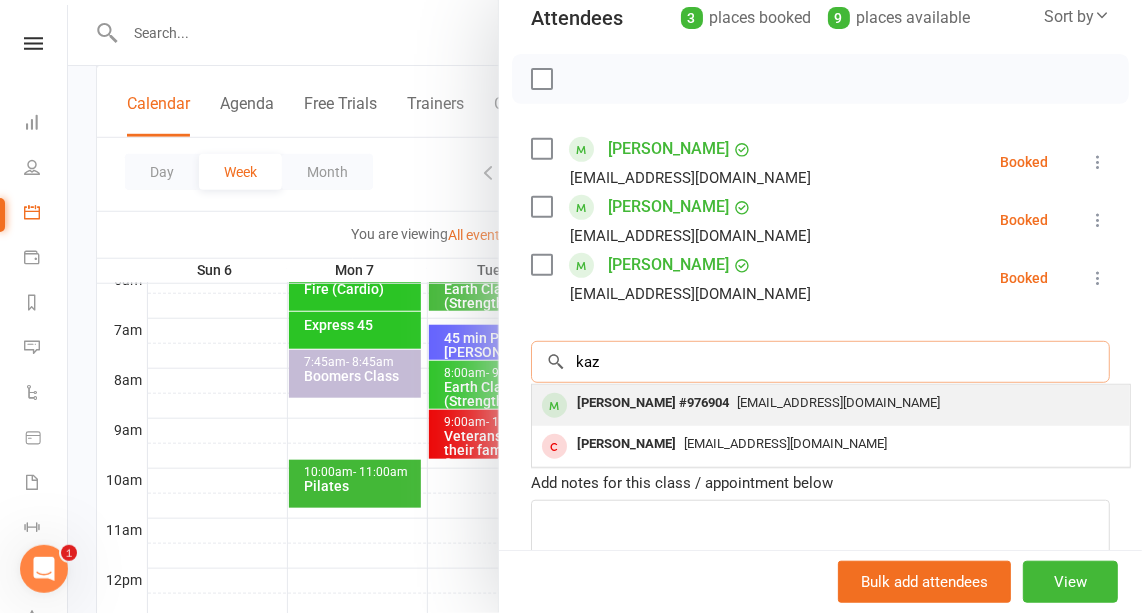 type on "kaz" 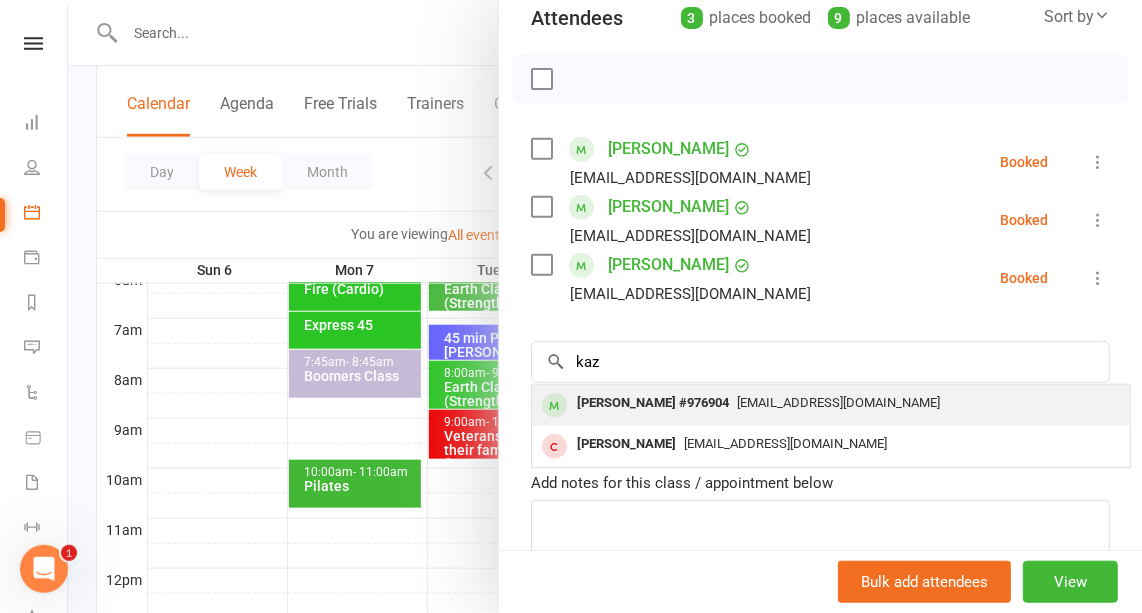 click on "[PERSON_NAME] #976904" at bounding box center [653, 403] 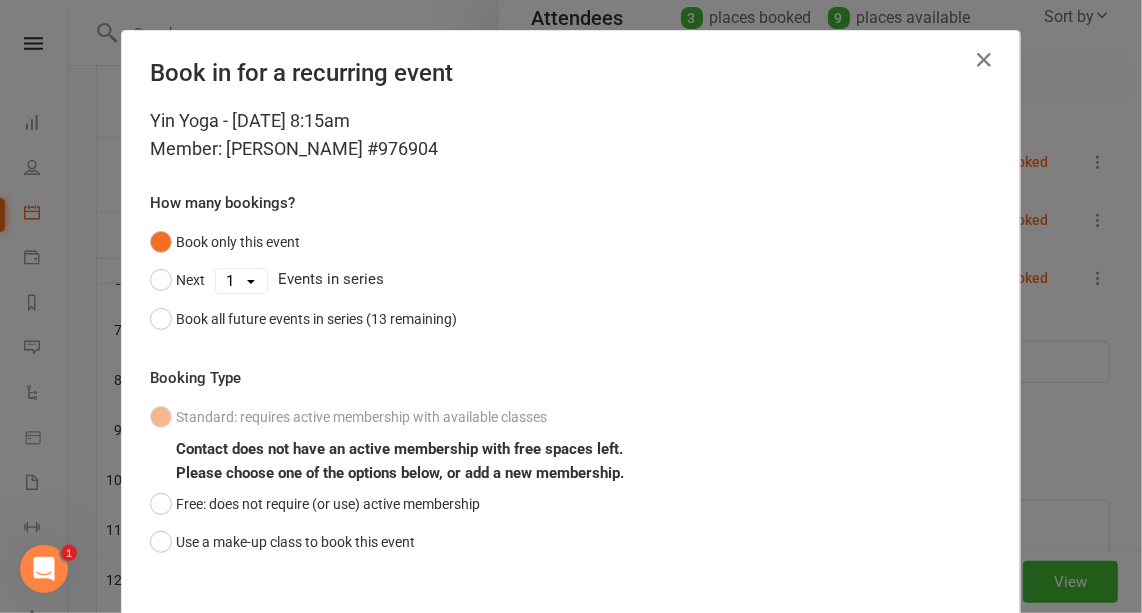 scroll, scrollTop: 107, scrollLeft: 0, axis: vertical 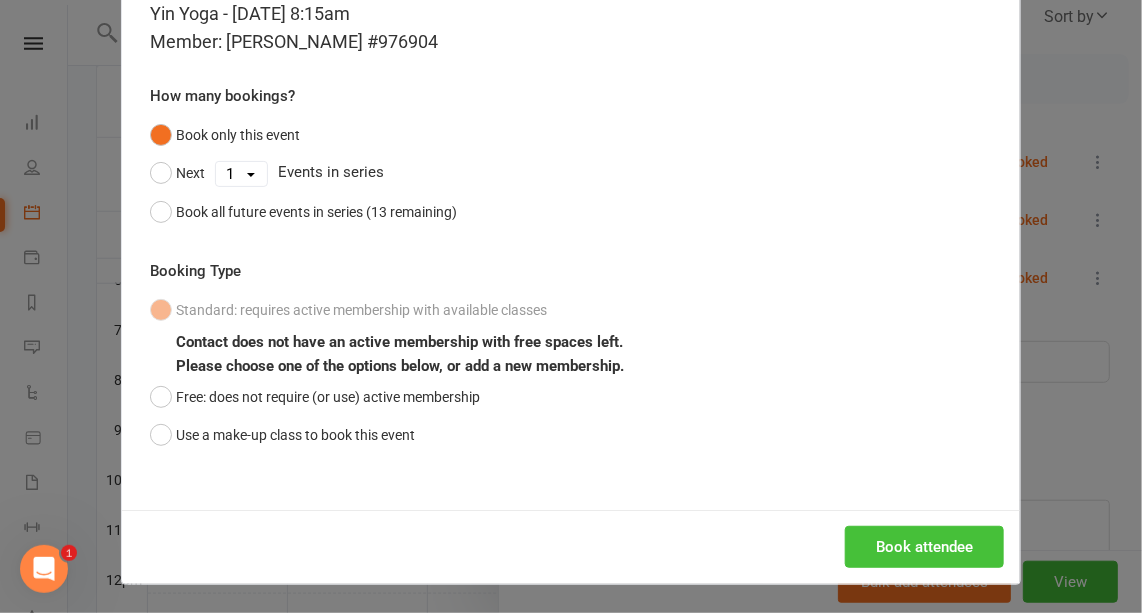 click on "Book attendee" at bounding box center [924, 547] 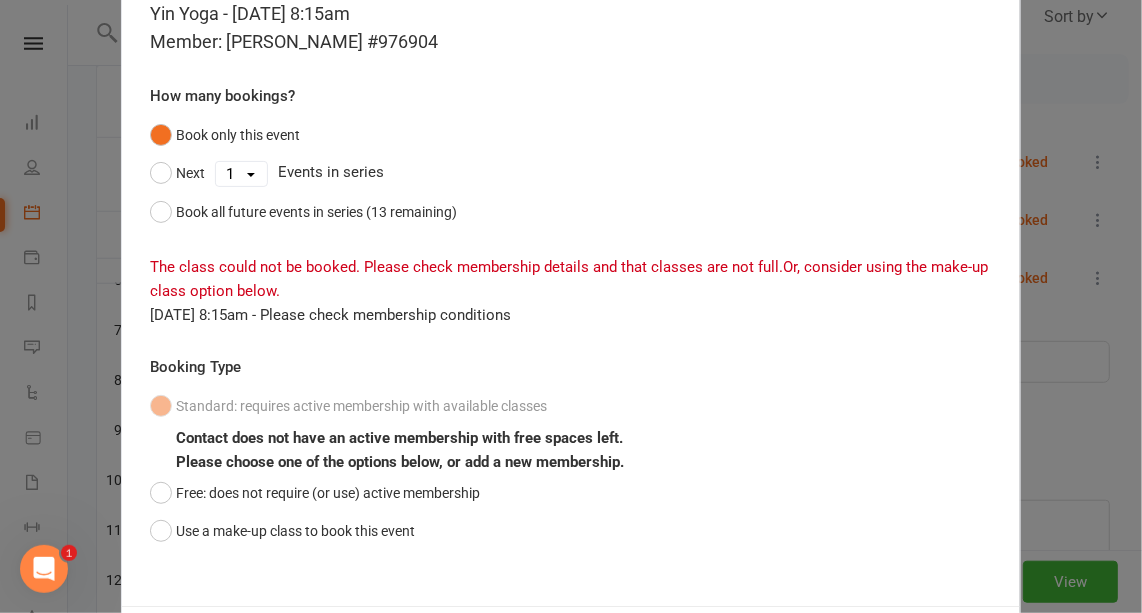 scroll, scrollTop: 203, scrollLeft: 0, axis: vertical 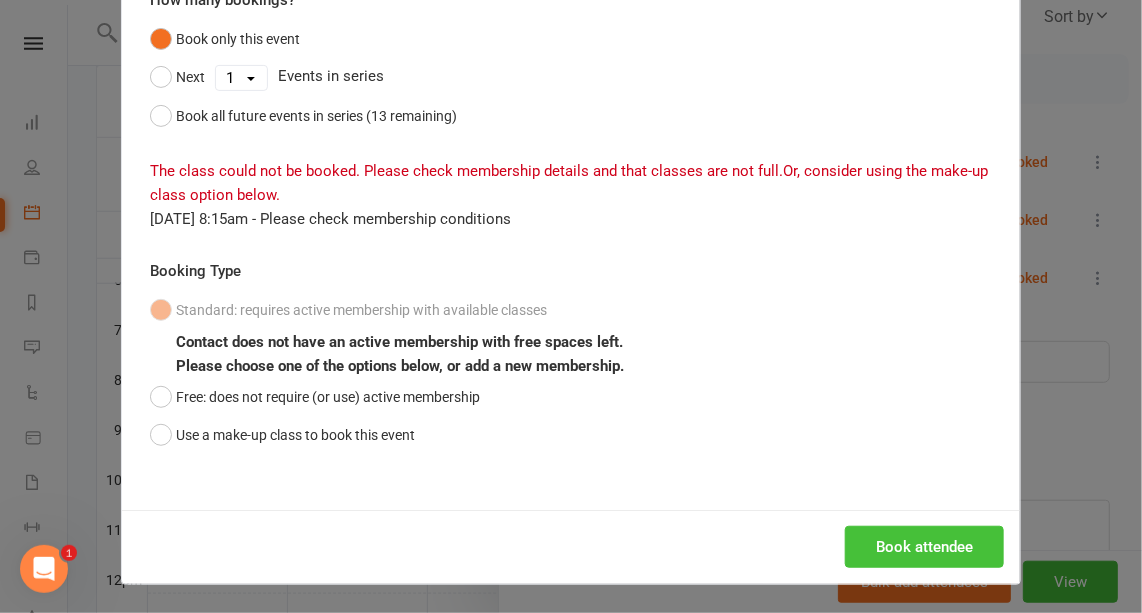 click on "Book attendee" at bounding box center (924, 547) 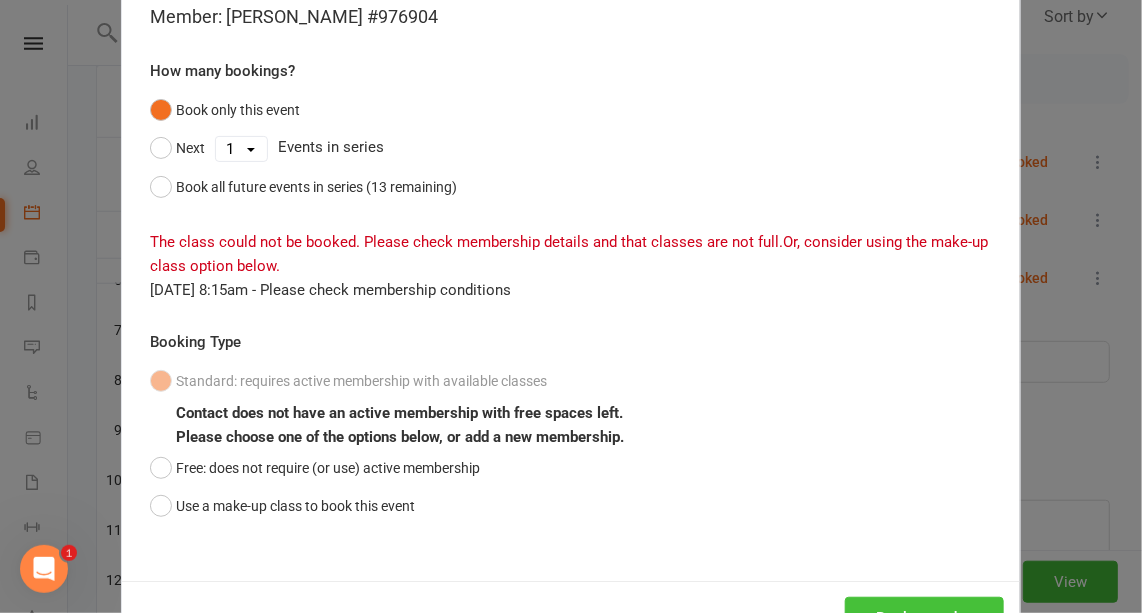 scroll, scrollTop: 0, scrollLeft: 0, axis: both 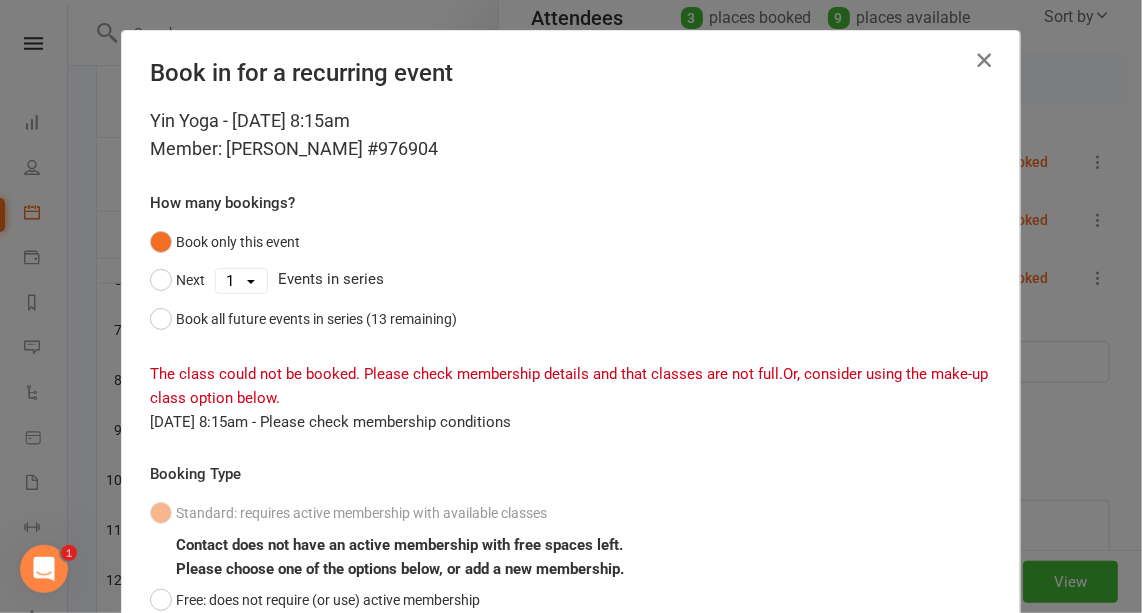 click at bounding box center (984, 60) 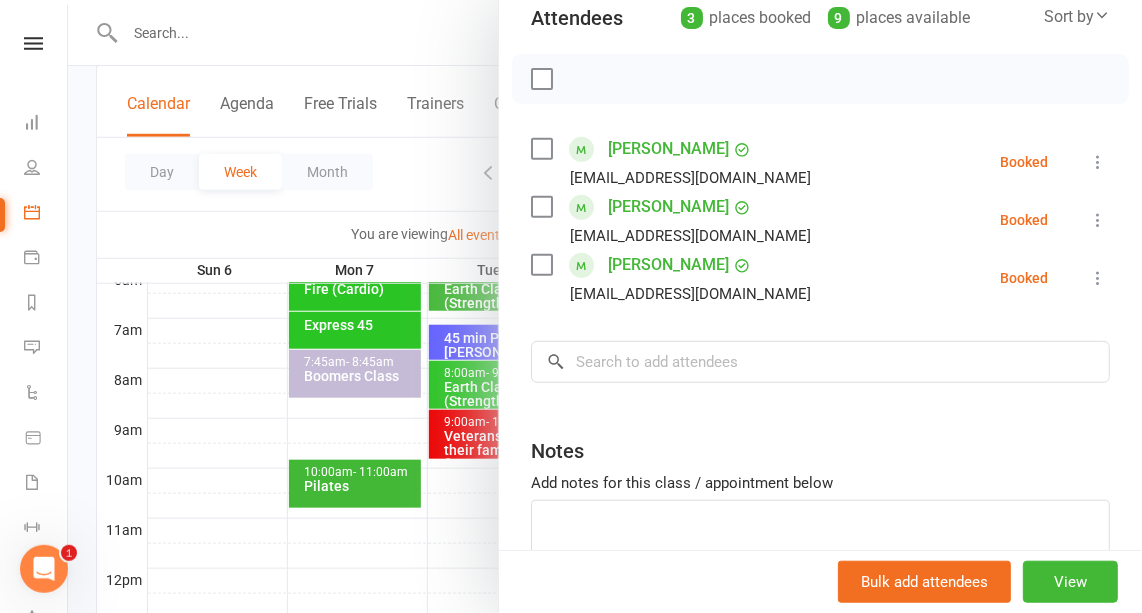 scroll, scrollTop: 0, scrollLeft: 0, axis: both 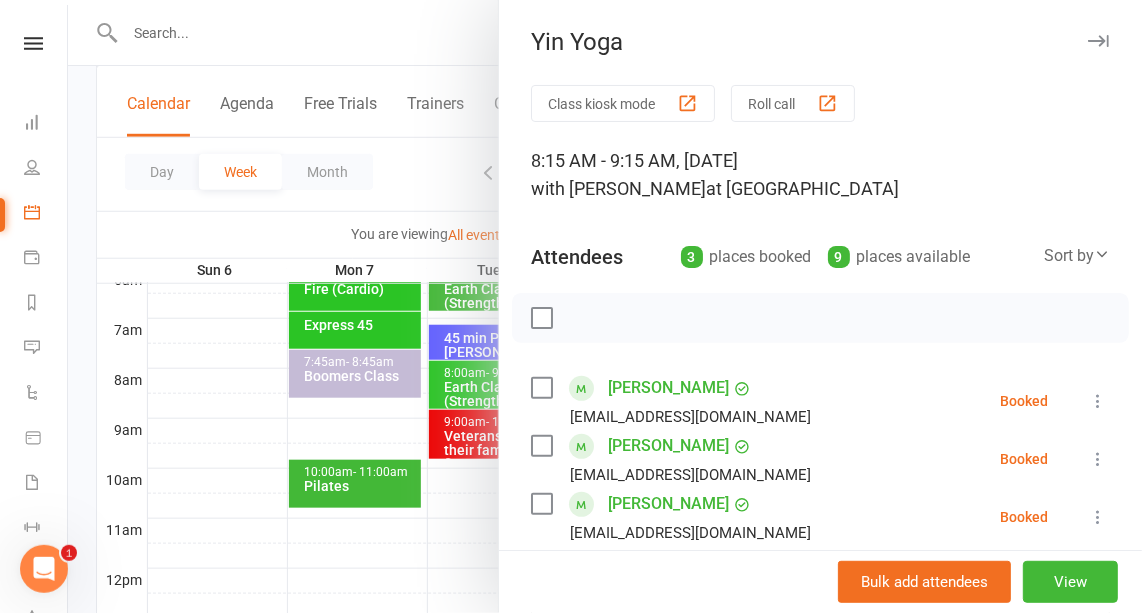 click at bounding box center (1098, 41) 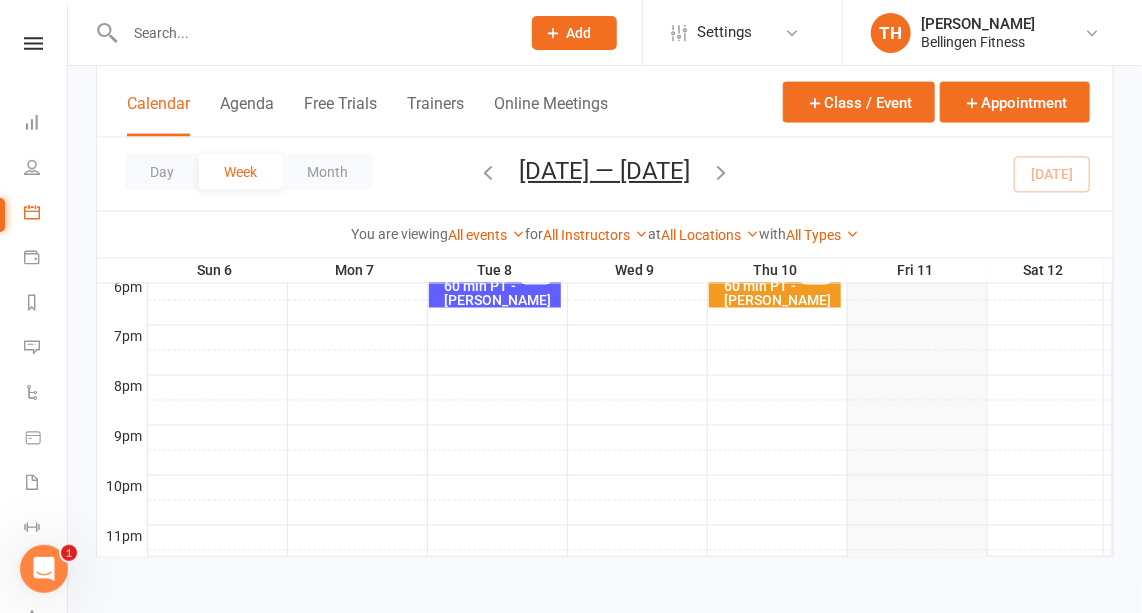 scroll, scrollTop: 0, scrollLeft: 0, axis: both 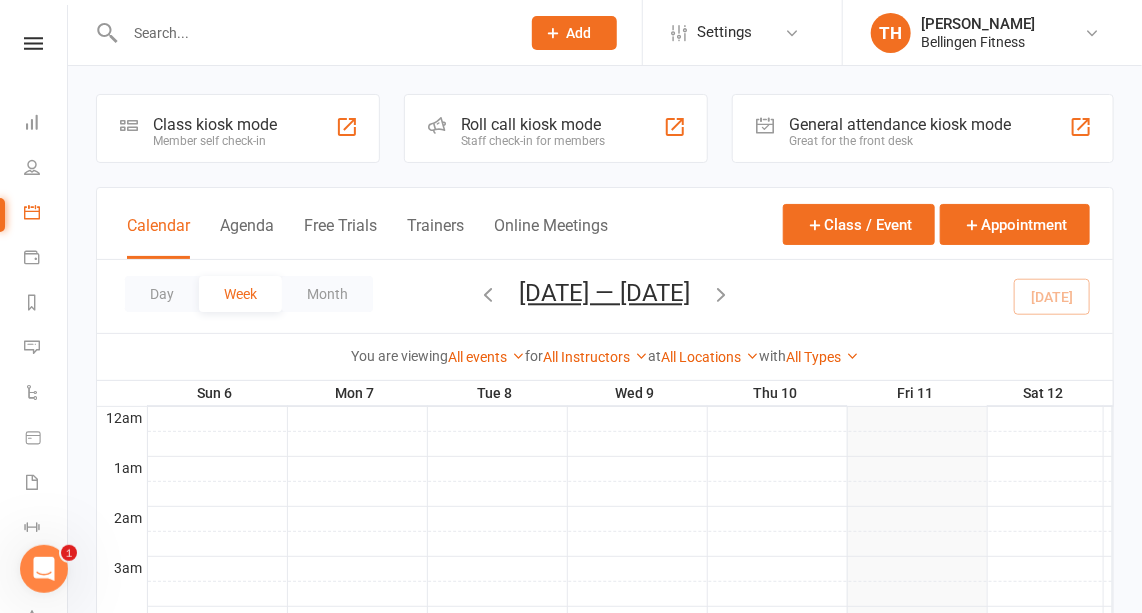click at bounding box center (312, 33) 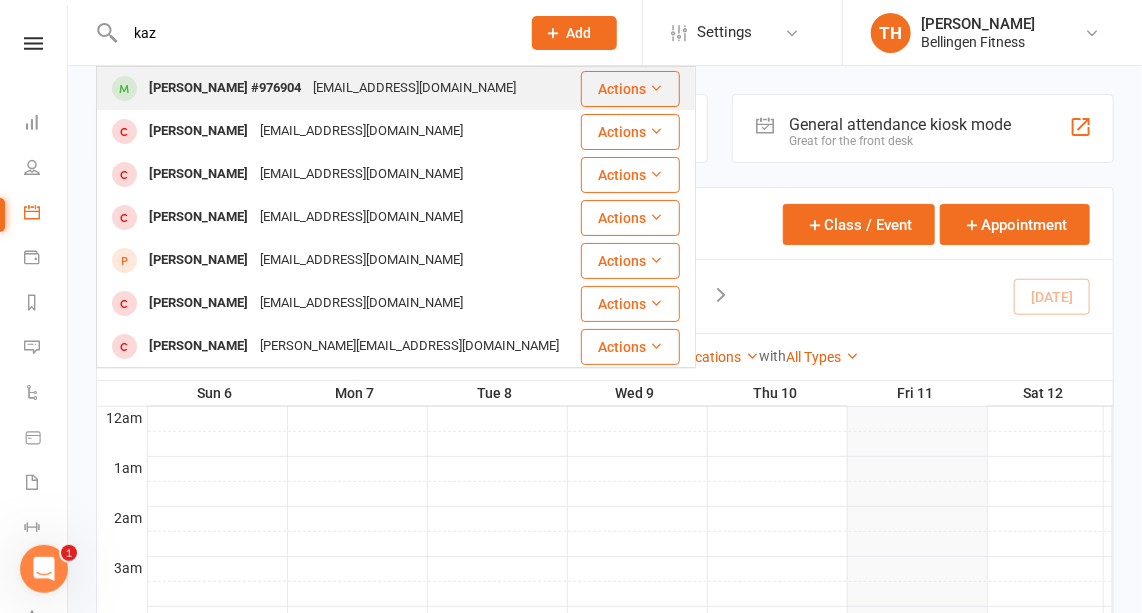 type on "kaz" 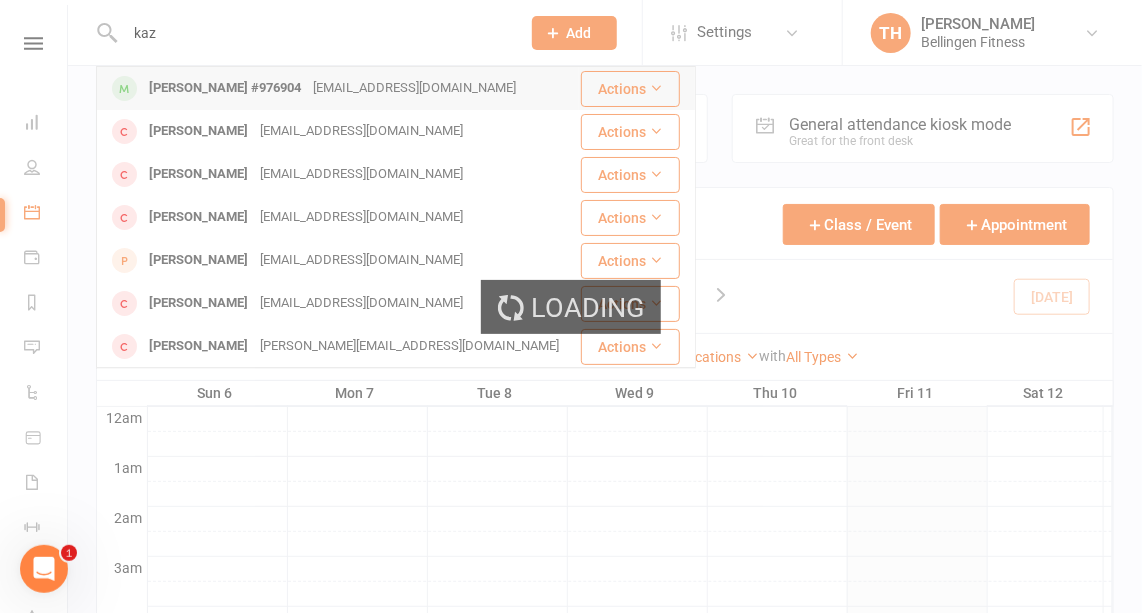 type 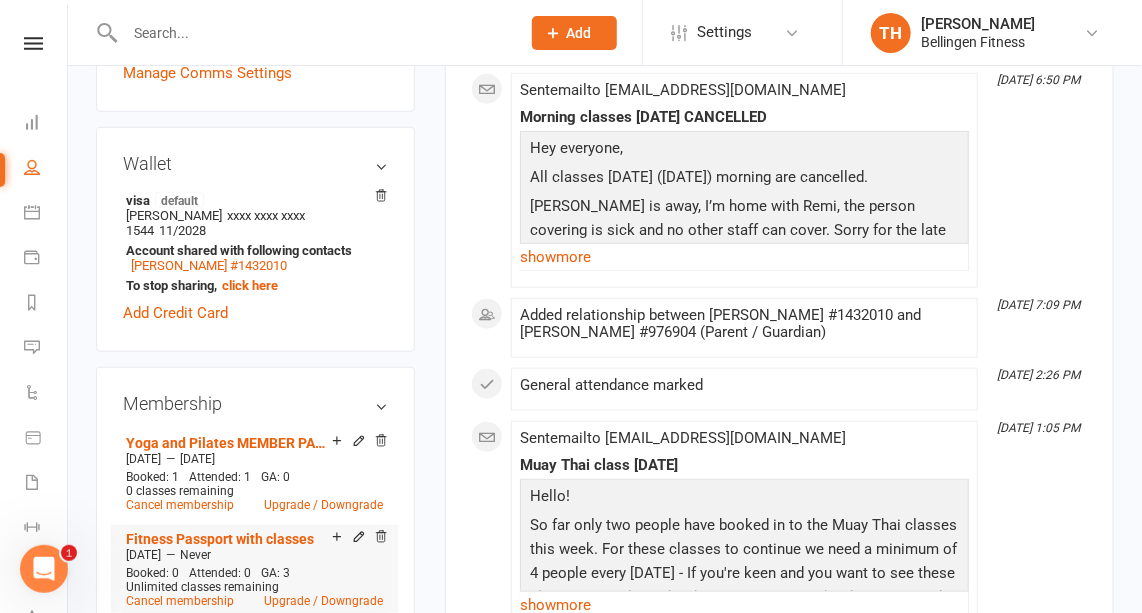 scroll, scrollTop: 810, scrollLeft: 0, axis: vertical 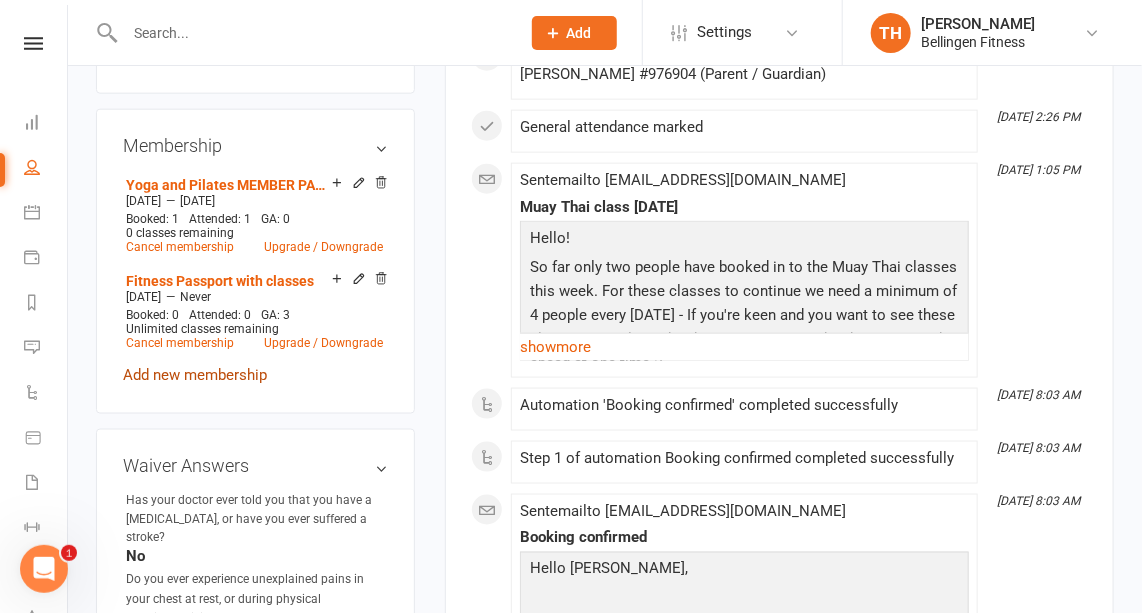 click on "Add new membership" at bounding box center [195, 375] 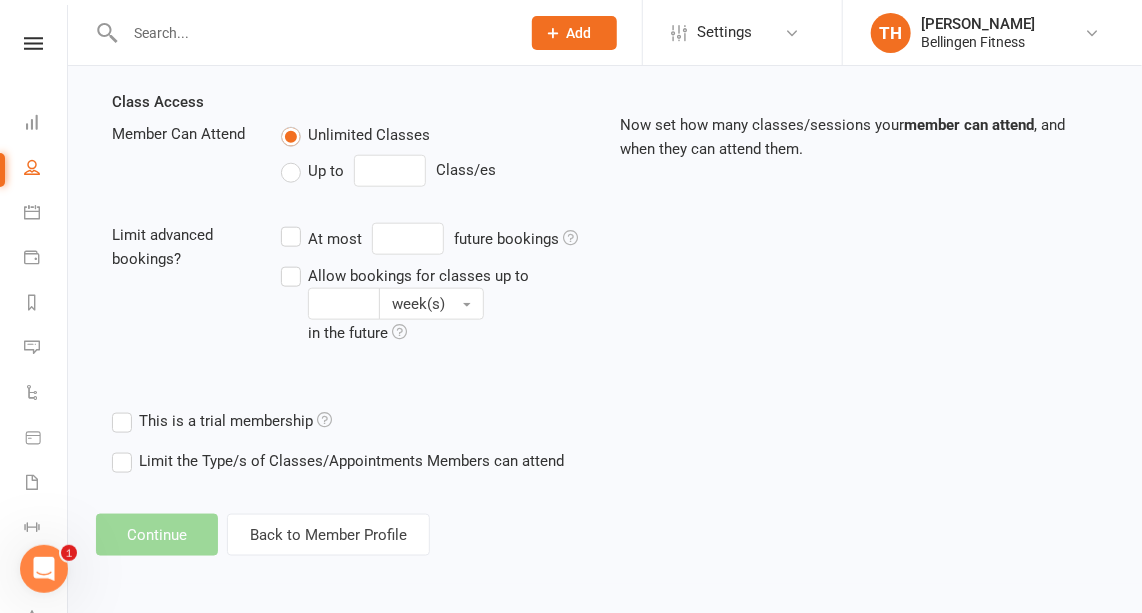 scroll, scrollTop: 0, scrollLeft: 0, axis: both 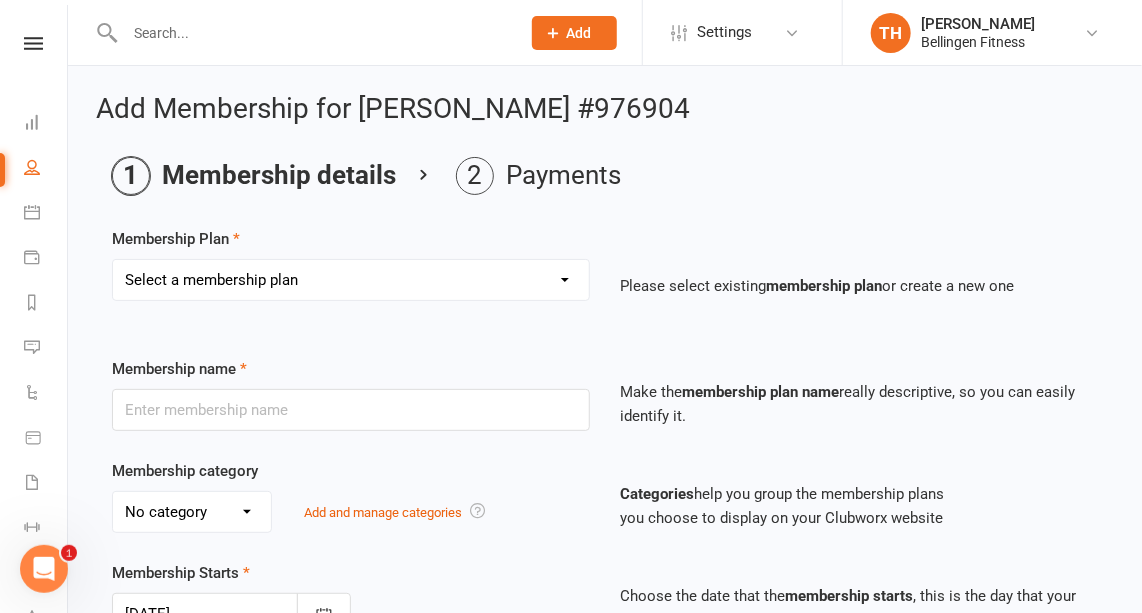 click on "Select a membership plan Create new Membership Plan Gym membership WITH classes Group Training 10 pass excluding Pilates and Yoga (4 month expiry) Drop in 60min Personal Training 45min Personal Training 30min Personal Training Weekly pass WITH classes Small Group Training 1 month WITH classes Kids Membership 1 month WITHOUT classes Gym membership WITHOUT classes Fortnight pass Weekly pass WITHOUT classes Fitness Passport with classes Fitness passport no classes Yoga and Pilates MEMBER PASS $5/class Pilates or Yoga class Ten pass Yoga/Pilates (4month expiry) - non members Hybrid training - app access Onboarding gym sessions Members mums and bubs class add on Veteran's classes Muay Thai drop in Muay Thai - 5 weeks Muay Thai x4 classes" at bounding box center (351, 280) 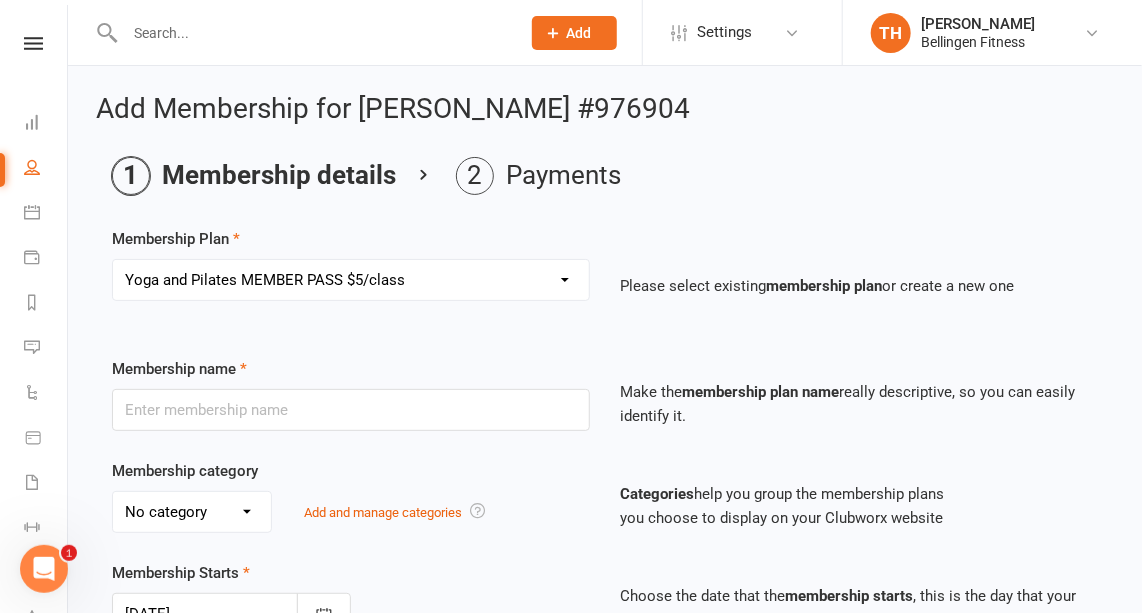 click on "Select a membership plan Create new Membership Plan Gym membership WITH classes Group Training 10 pass excluding Pilates and Yoga (4 month expiry) Drop in 60min Personal Training 45min Personal Training 30min Personal Training Weekly pass WITH classes Small Group Training 1 month WITH classes Kids Membership 1 month WITHOUT classes Gym membership WITHOUT classes Fortnight pass Weekly pass WITHOUT classes Fitness Passport with classes Fitness passport no classes Yoga and Pilates MEMBER PASS $5/class Pilates or Yoga class Ten pass Yoga/Pilates (4month expiry) - non members Hybrid training - app access Onboarding gym sessions Members mums and bubs class add on Veteran's classes Muay Thai drop in Muay Thai - 5 weeks Muay Thai x4 classes" at bounding box center [351, 280] 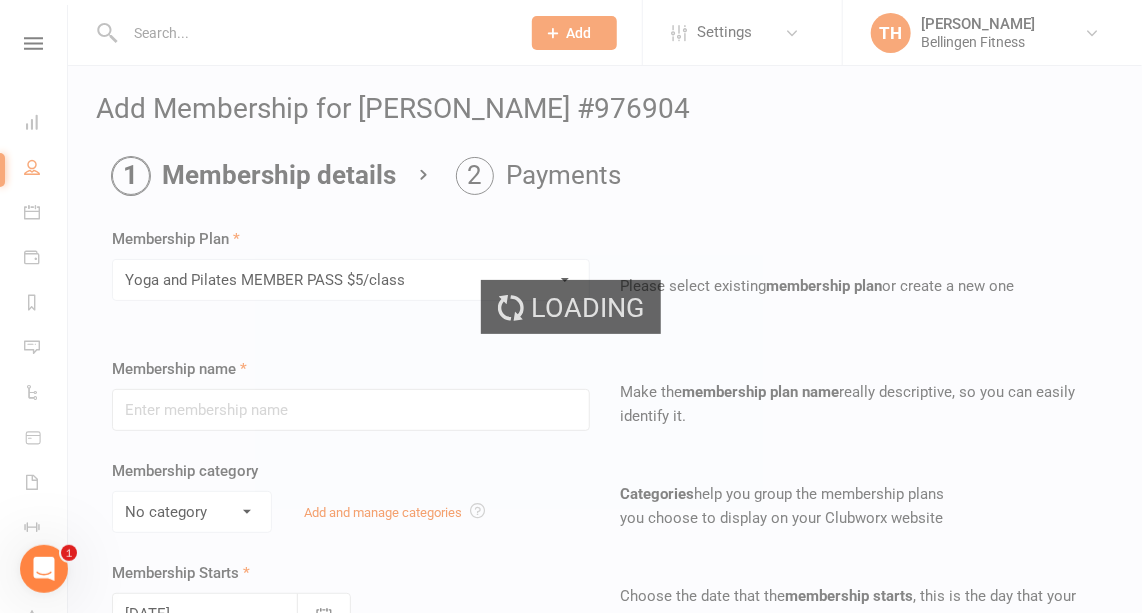 type on "Yoga and Pilates MEMBER PASS $5/class" 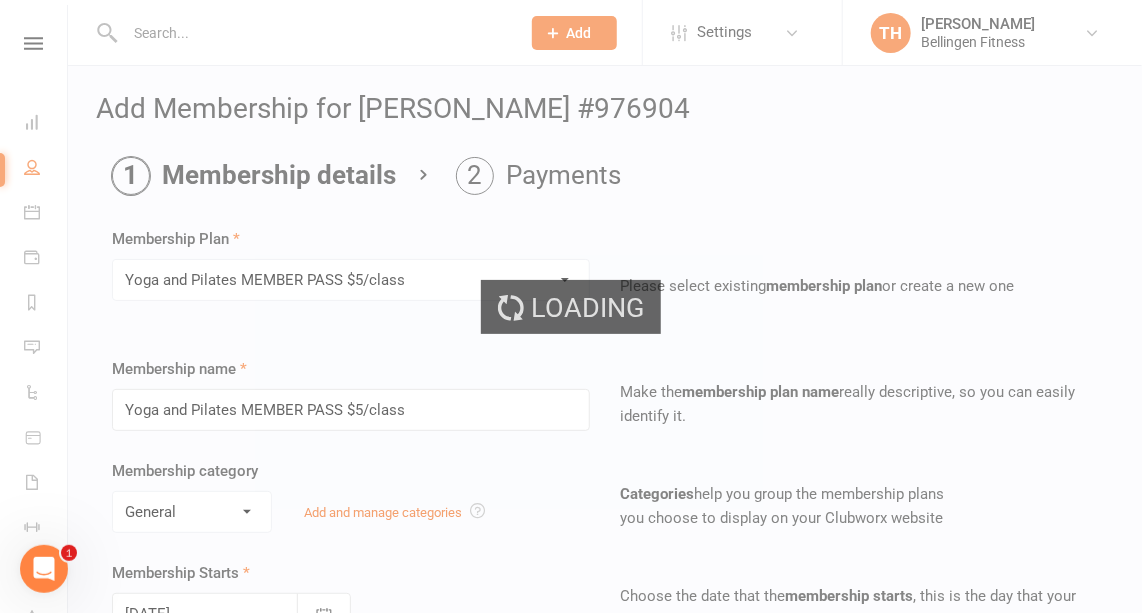 type on "10" 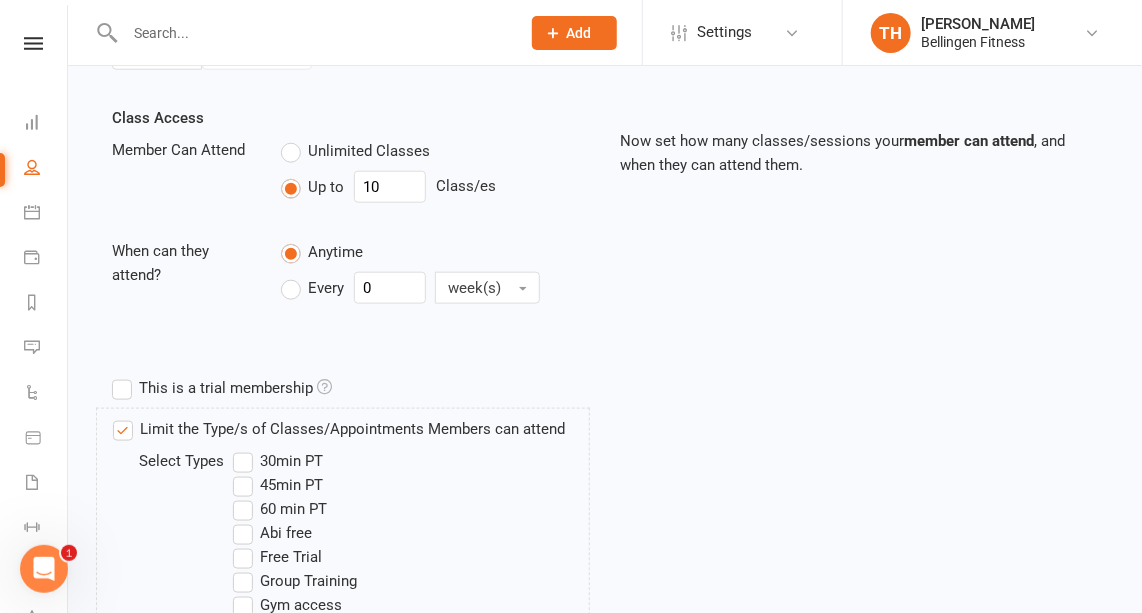 scroll, scrollTop: 1173, scrollLeft: 0, axis: vertical 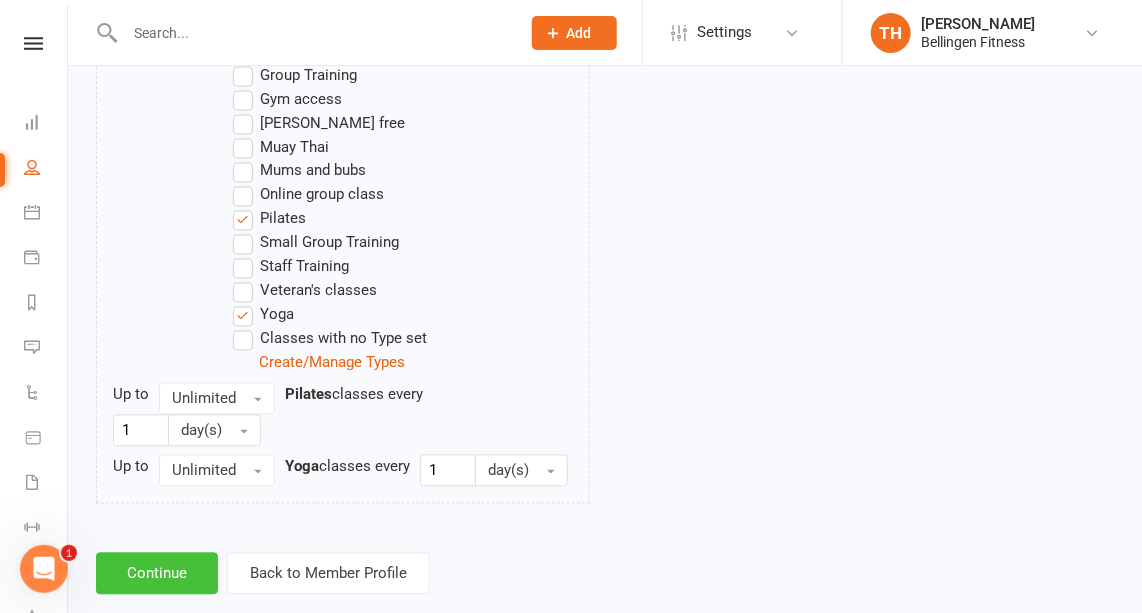 click on "Continue" at bounding box center (157, 574) 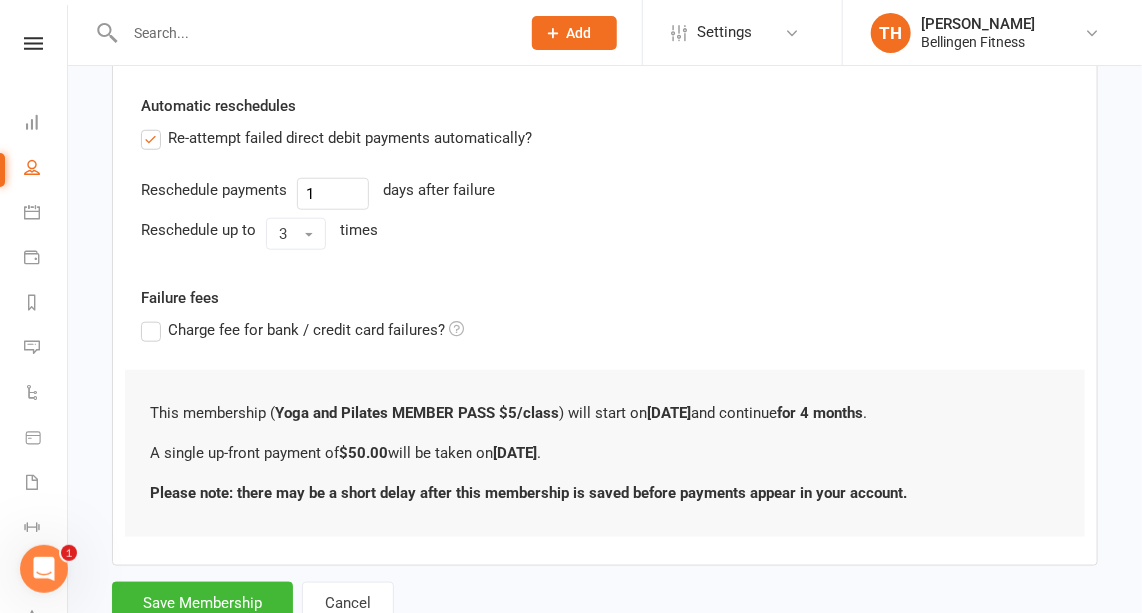 scroll, scrollTop: 630, scrollLeft: 0, axis: vertical 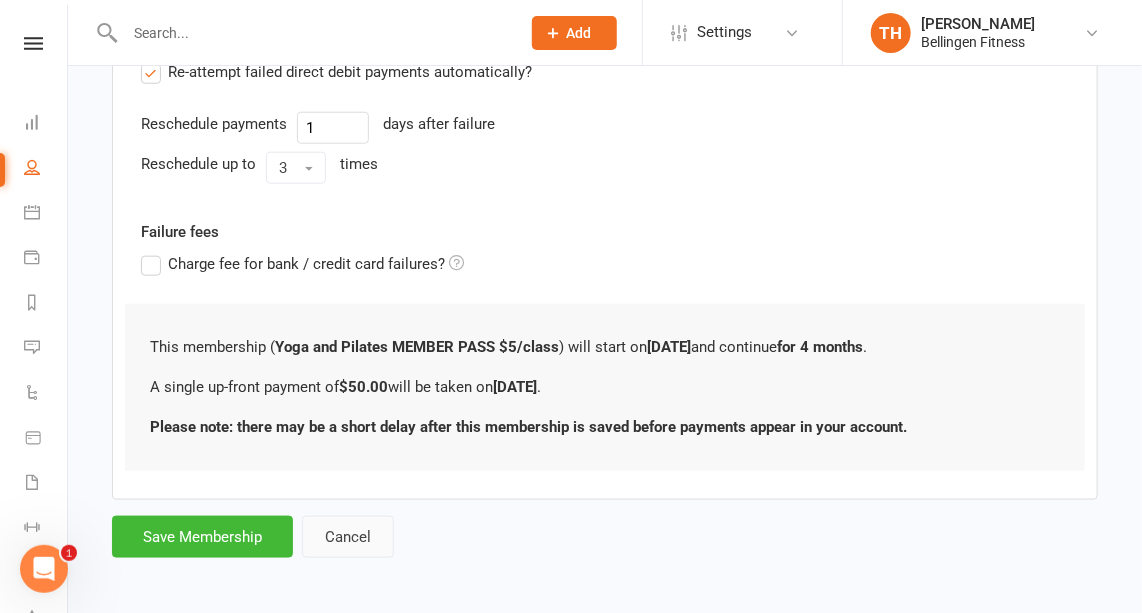 click on "Cancel" at bounding box center (348, 537) 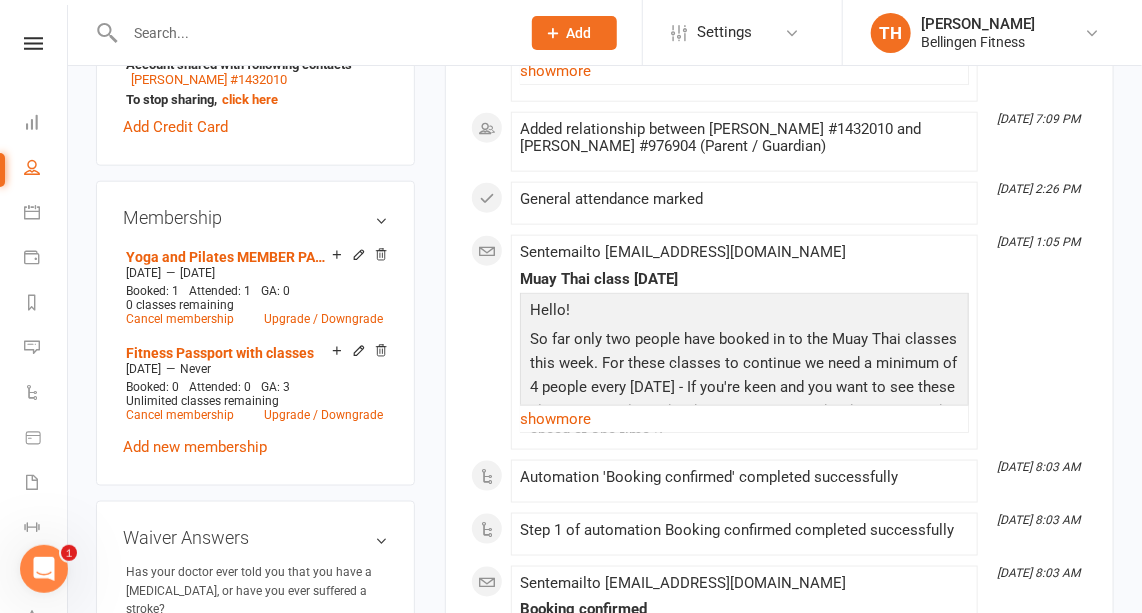 scroll, scrollTop: 749, scrollLeft: 0, axis: vertical 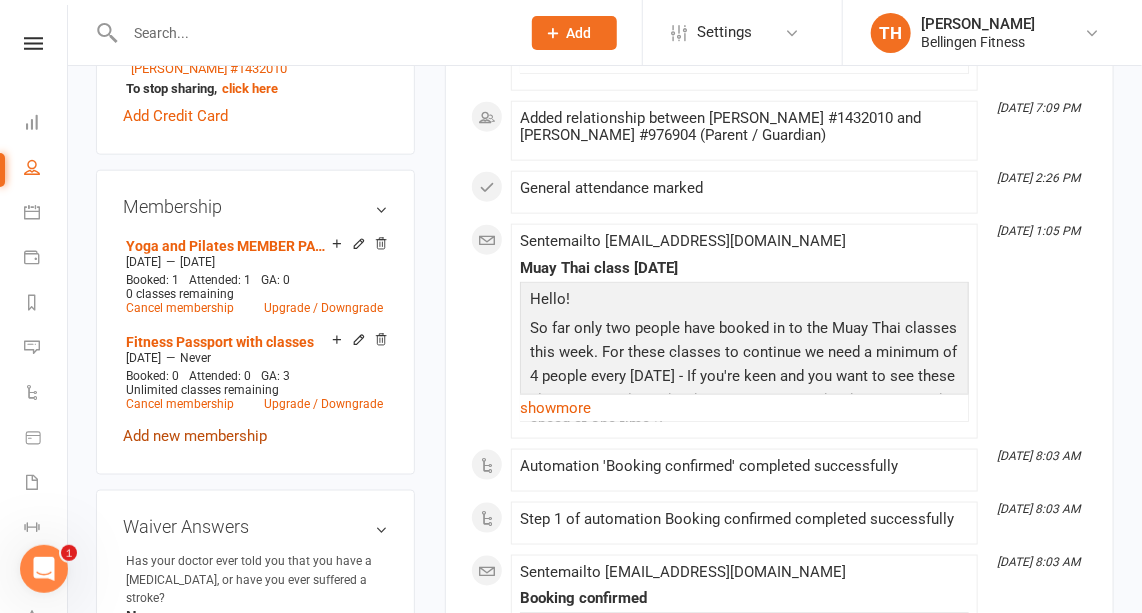click on "Add new membership" at bounding box center [195, 436] 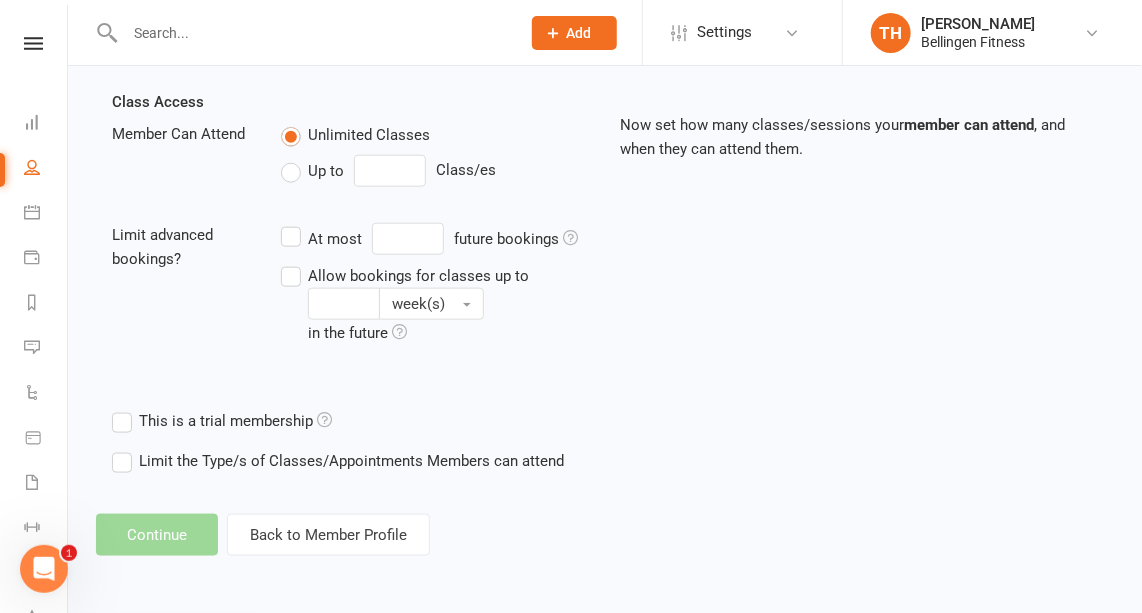 scroll, scrollTop: 0, scrollLeft: 0, axis: both 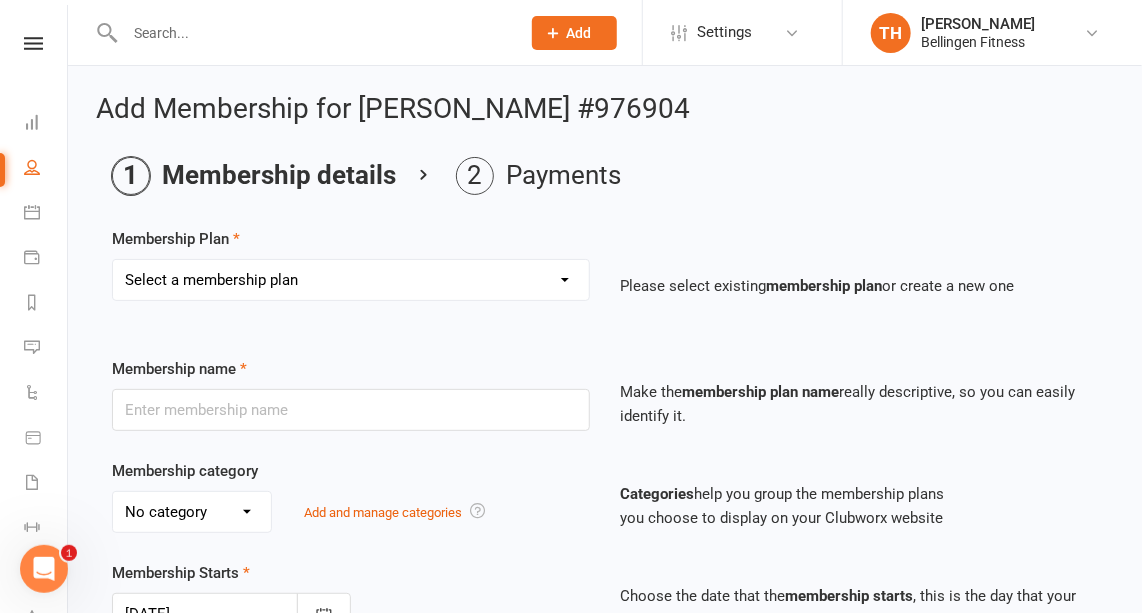 click on "Select a membership plan Create new Membership Plan Gym membership WITH classes Group Training 10 pass excluding Pilates and Yoga (4 month expiry) Drop in 60min Personal Training 45min Personal Training 30min Personal Training Weekly pass WITH classes Small Group Training 1 month WITH classes Kids Membership 1 month WITHOUT classes Gym membership WITHOUT classes Fortnight pass Weekly pass WITHOUT classes Fitness Passport with classes Fitness passport no classes Yoga and Pilates MEMBER PASS $5/class Pilates or Yoga class Ten pass Yoga/Pilates (4month expiry) - non members Hybrid training - app access Onboarding gym sessions Members mums and bubs class add on Veteran's classes Muay Thai drop in Muay Thai - 5 weeks Muay Thai x4 classes" at bounding box center (351, 280) 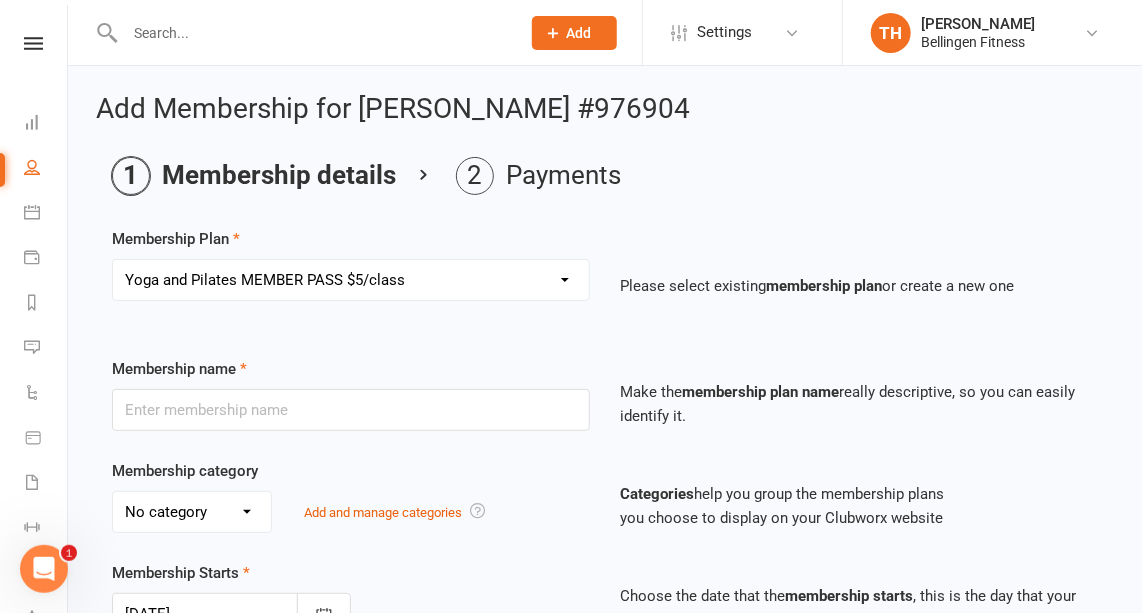 click on "Select a membership plan Create new Membership Plan Gym membership WITH classes Group Training 10 pass excluding Pilates and Yoga (4 month expiry) Drop in 60min Personal Training 45min Personal Training 30min Personal Training Weekly pass WITH classes Small Group Training 1 month WITH classes Kids Membership 1 month WITHOUT classes Gym membership WITHOUT classes Fortnight pass Weekly pass WITHOUT classes Fitness Passport with classes Fitness passport no classes Yoga and Pilates MEMBER PASS $5/class Pilates or Yoga class Ten pass Yoga/Pilates (4month expiry) - non members Hybrid training - app access Onboarding gym sessions Members mums and bubs class add on Veteran's classes Muay Thai drop in Muay Thai - 5 weeks Muay Thai x4 classes" at bounding box center (351, 280) 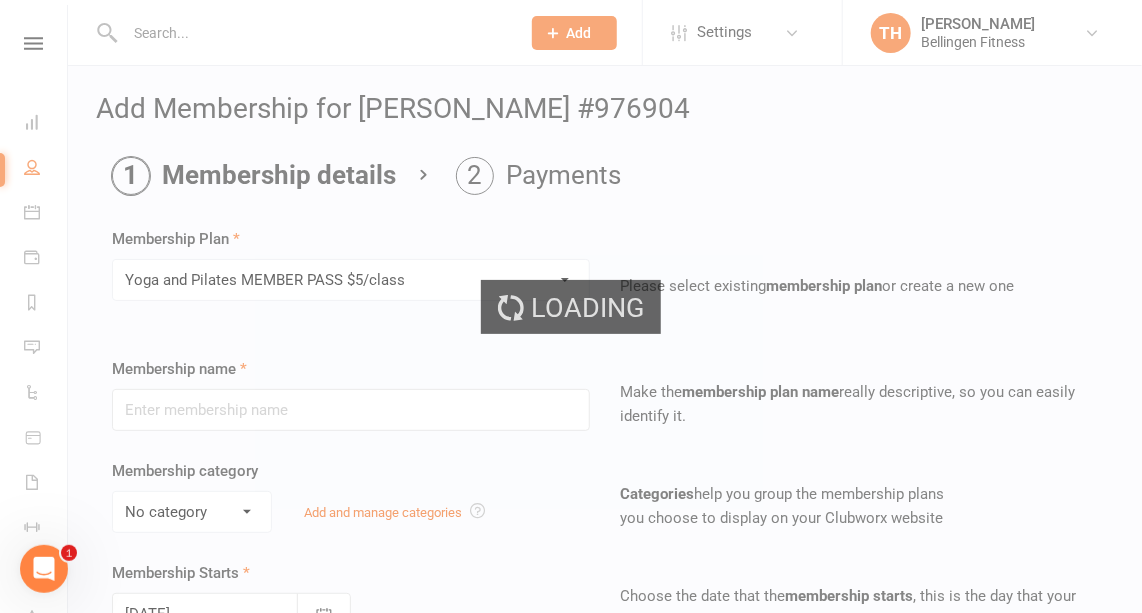 type on "Yoga and Pilates MEMBER PASS $5/class" 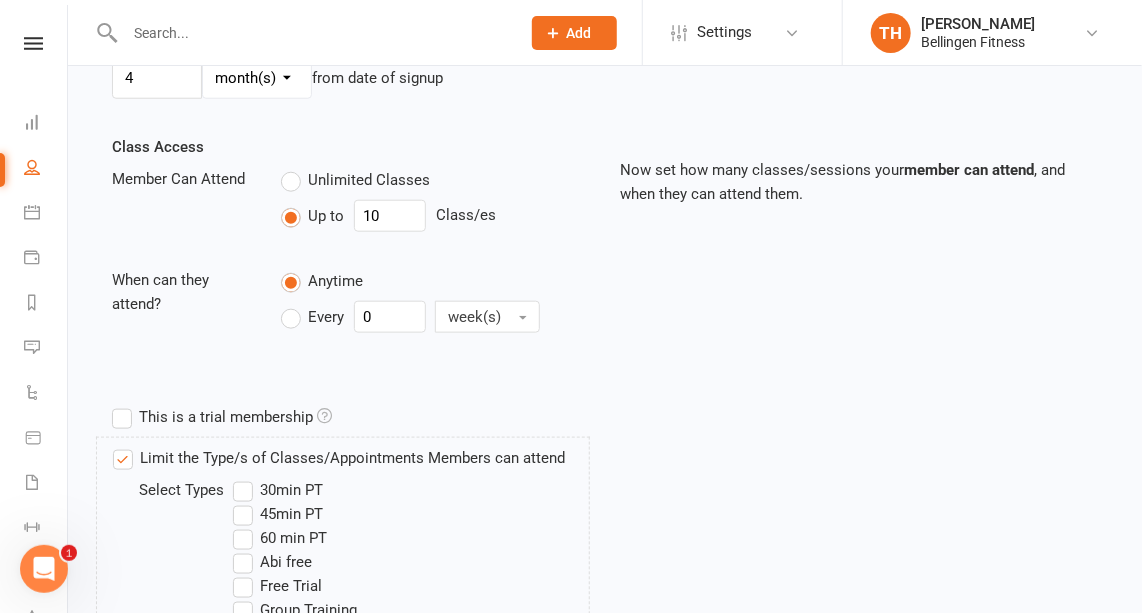 scroll, scrollTop: 641, scrollLeft: 0, axis: vertical 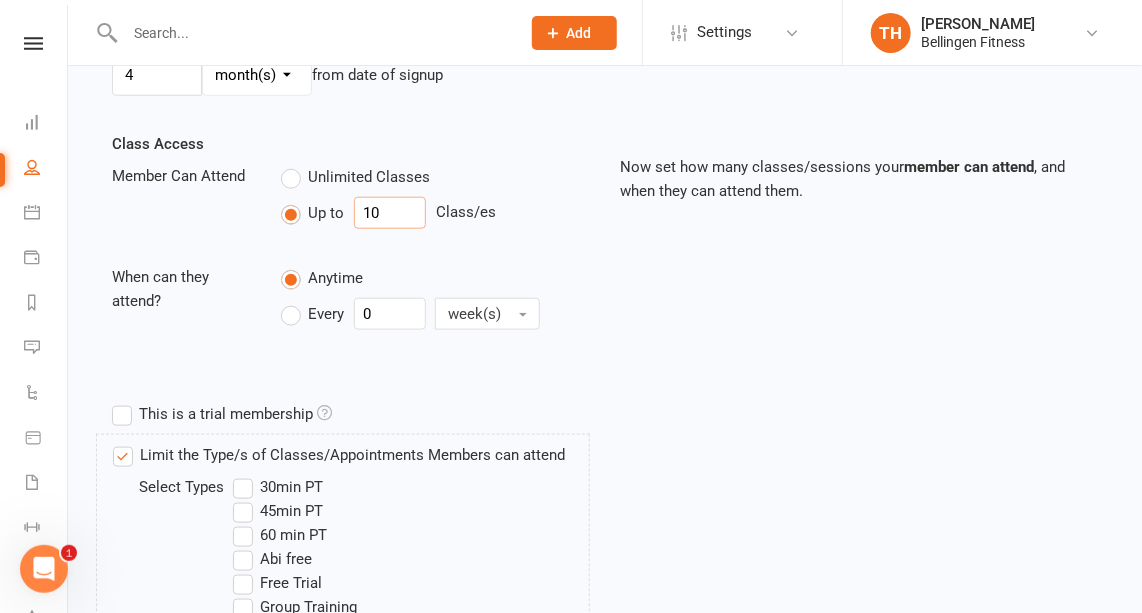 click on "10" at bounding box center (390, 213) 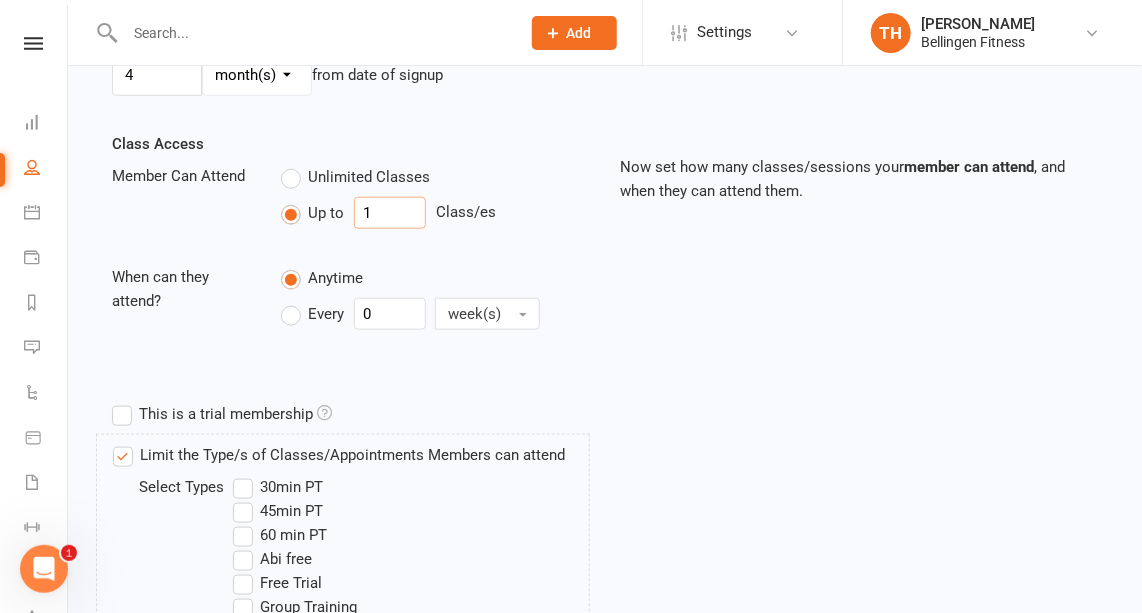 type on "1" 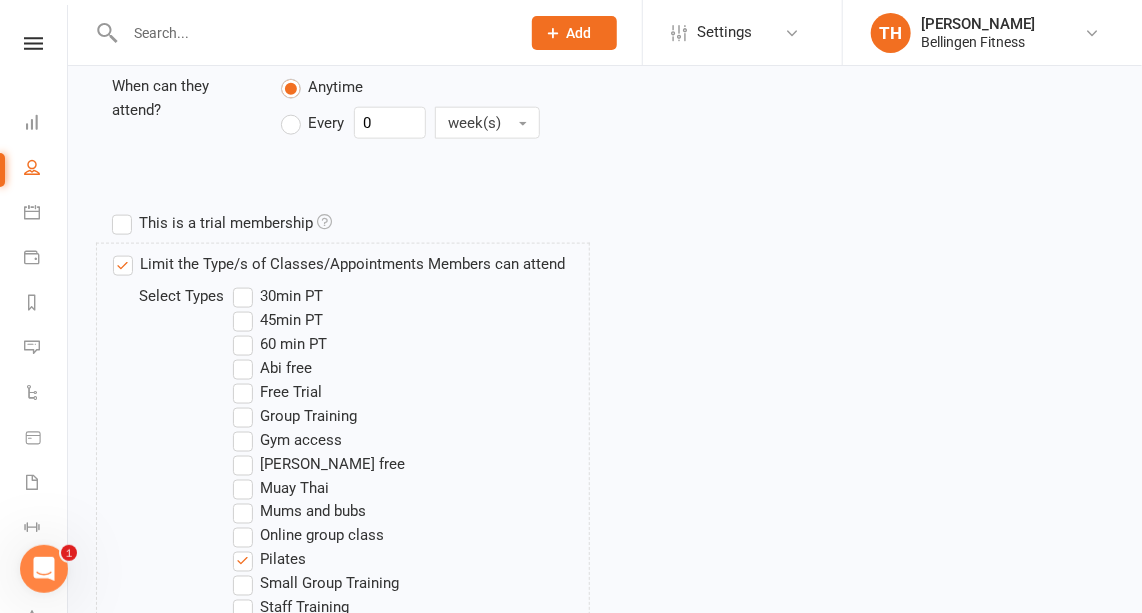 scroll, scrollTop: 1173, scrollLeft: 0, axis: vertical 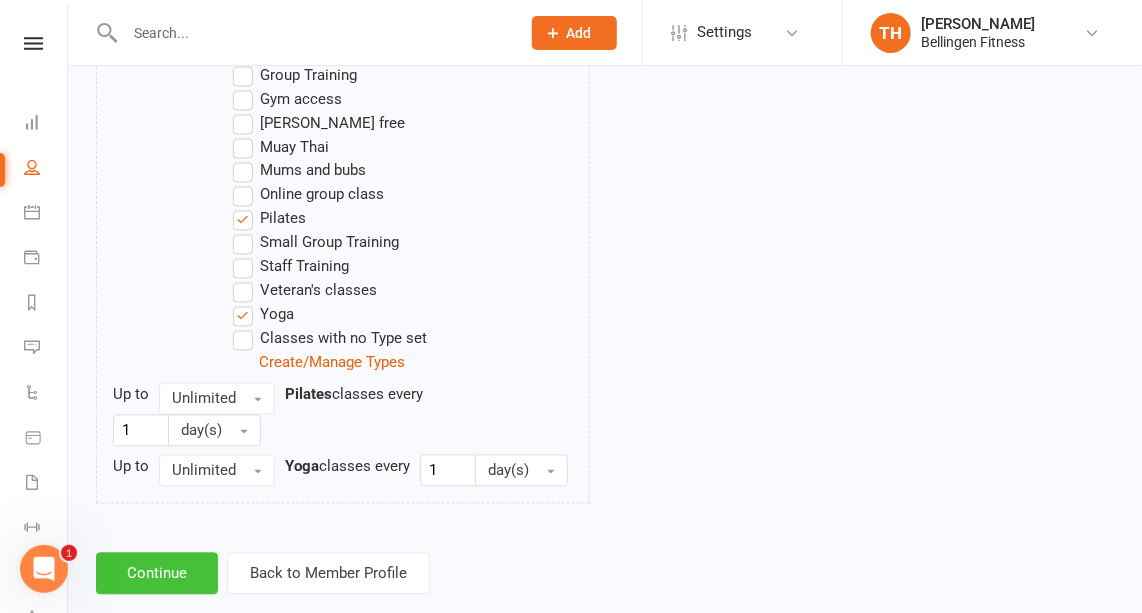 click on "Continue" at bounding box center [157, 574] 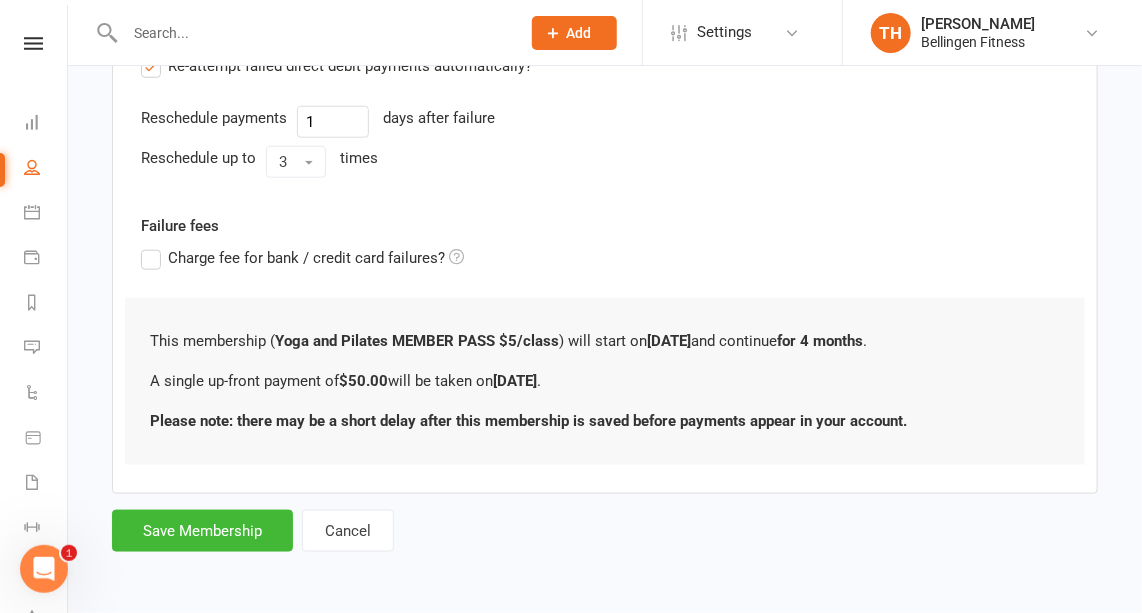 scroll, scrollTop: 0, scrollLeft: 0, axis: both 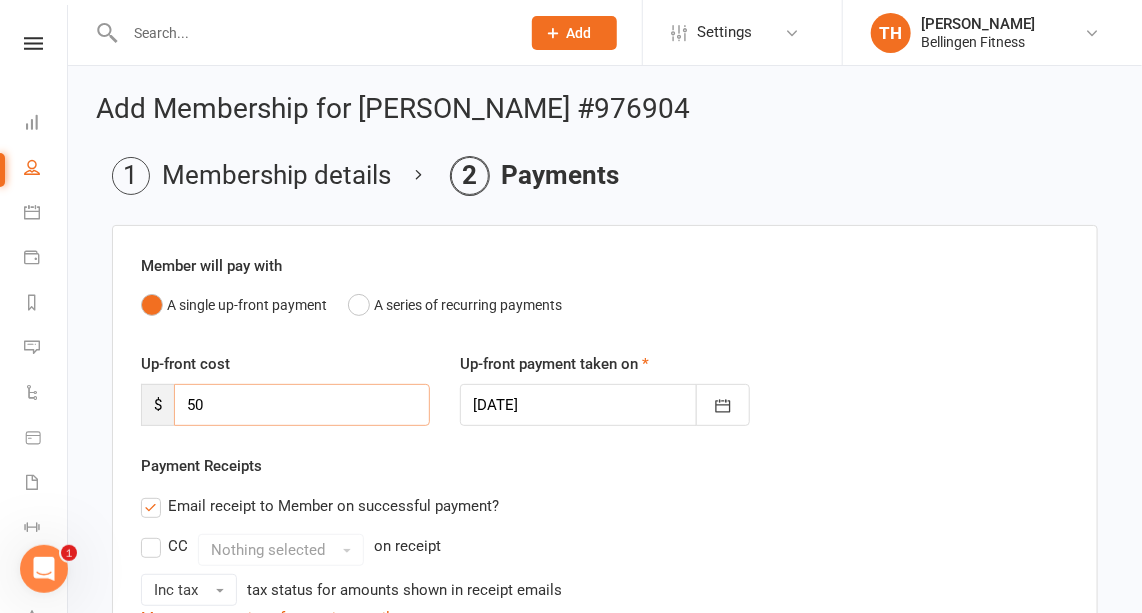 click on "50" at bounding box center (302, 405) 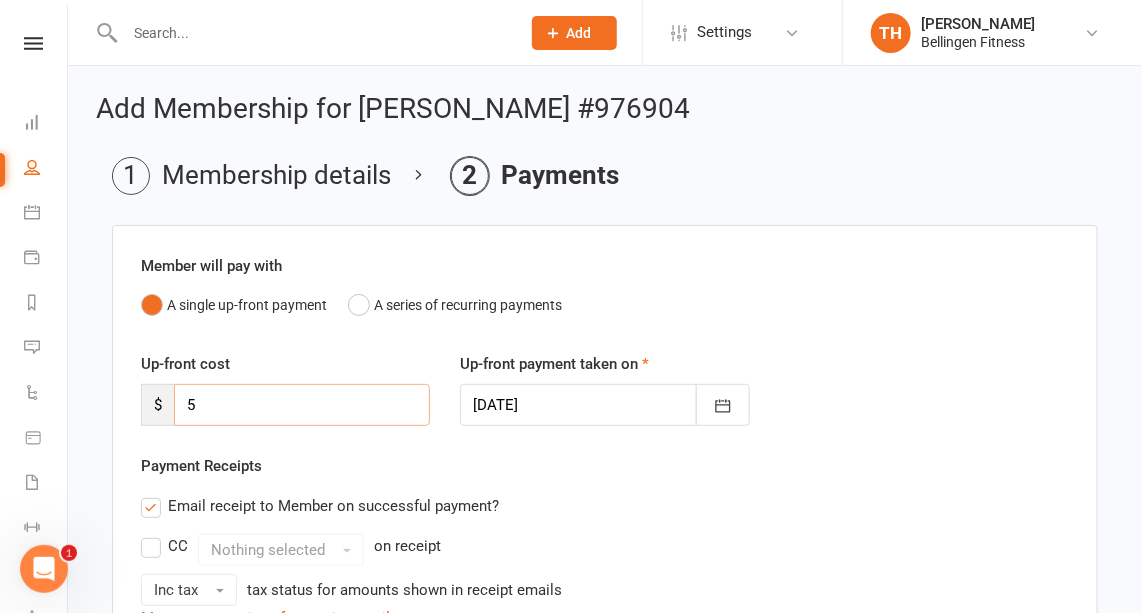type on "5" 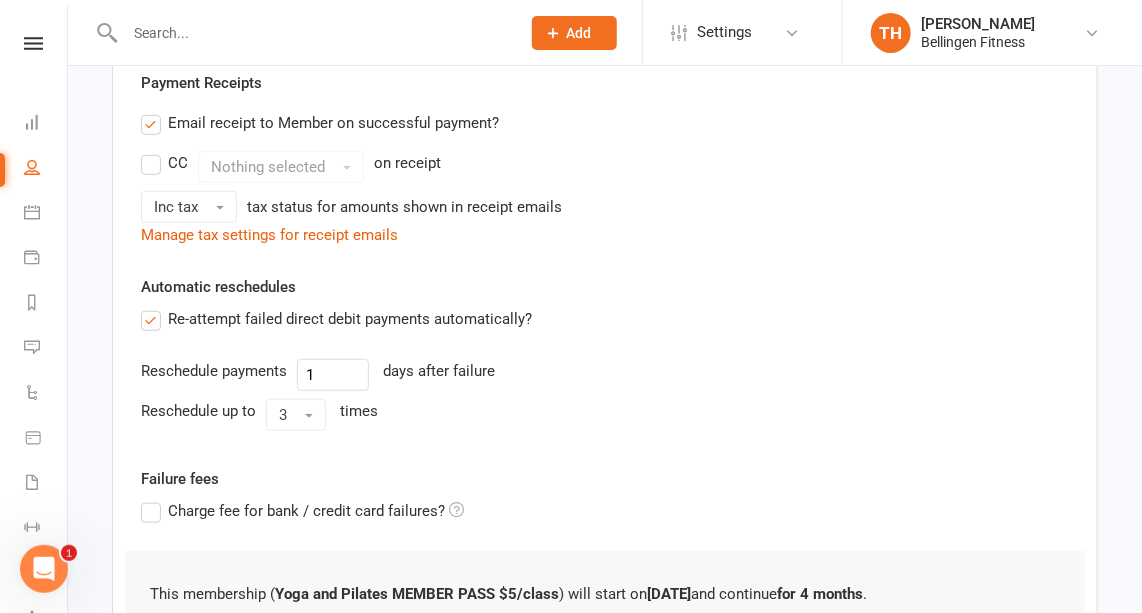 scroll, scrollTop: 630, scrollLeft: 0, axis: vertical 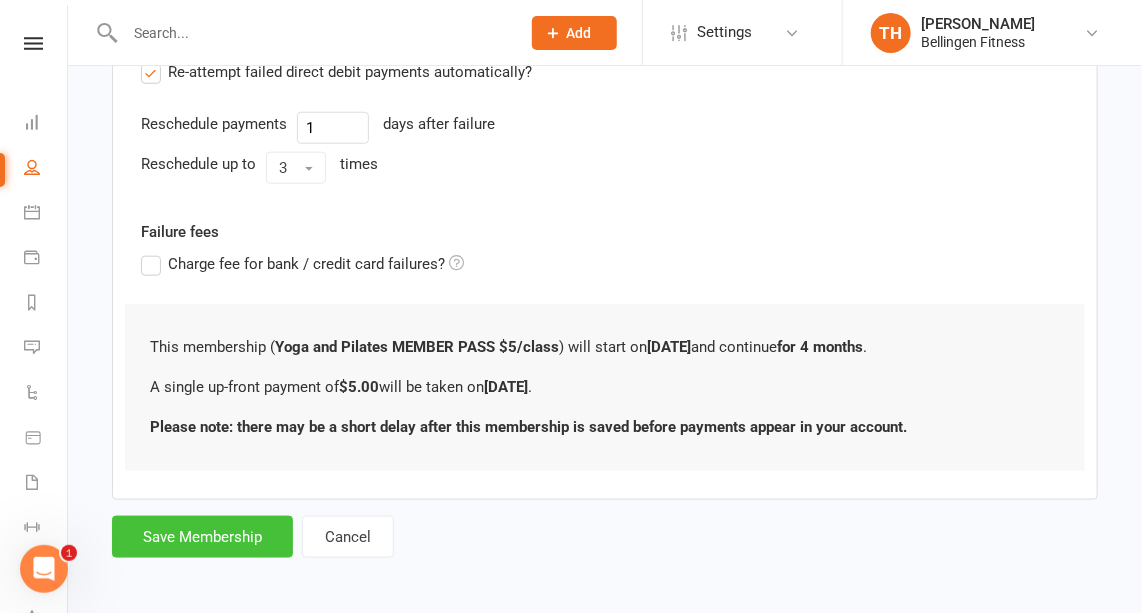 click on "Save Membership" at bounding box center [202, 537] 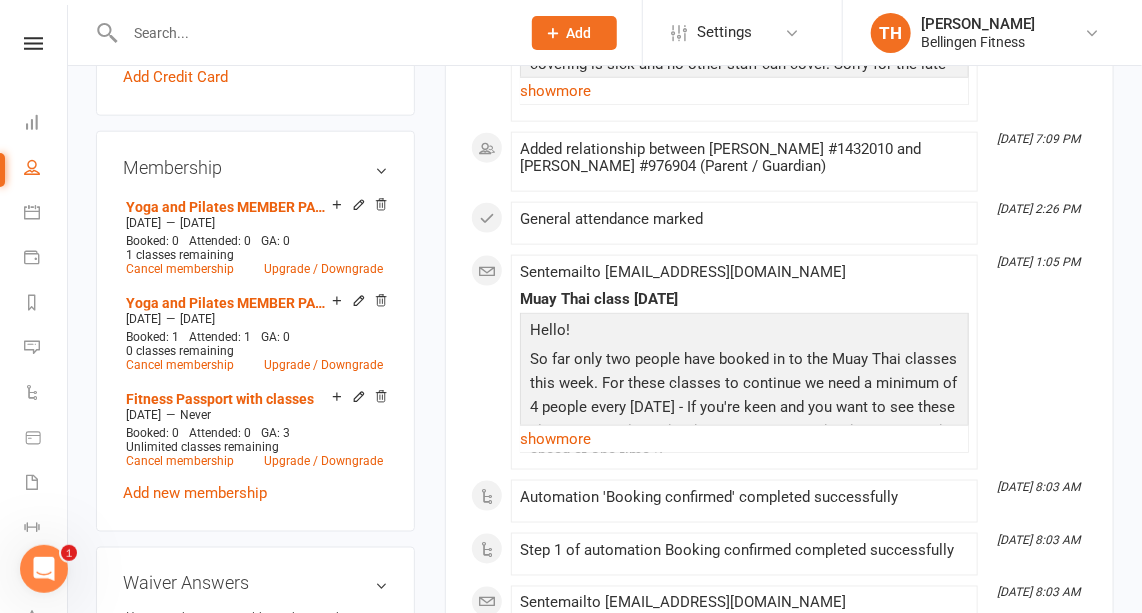scroll, scrollTop: 789, scrollLeft: 0, axis: vertical 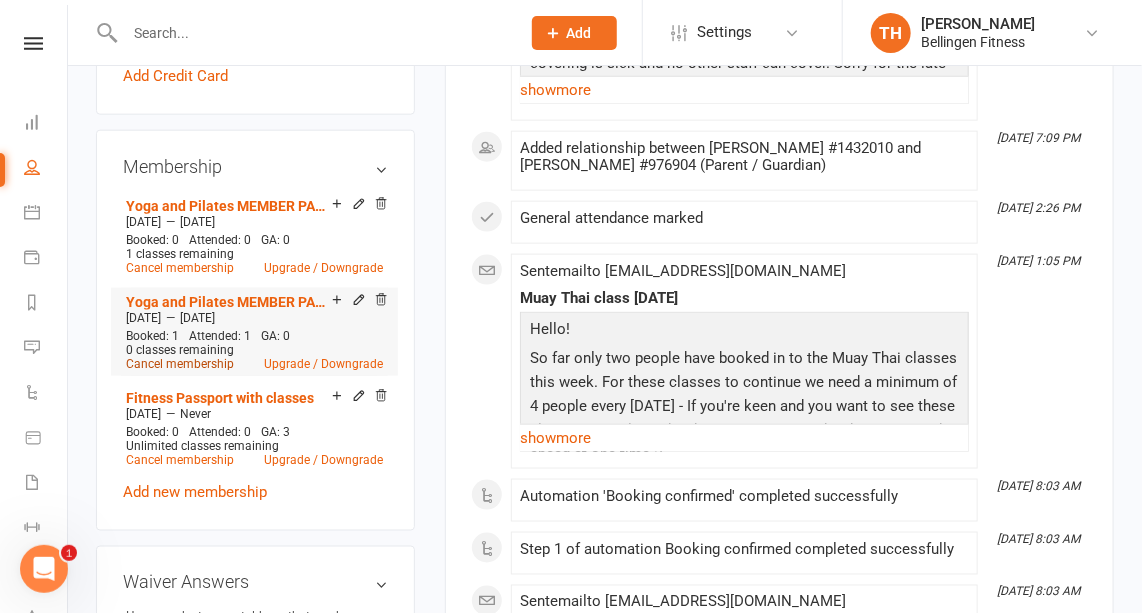 click on "Cancel membership" at bounding box center [180, 364] 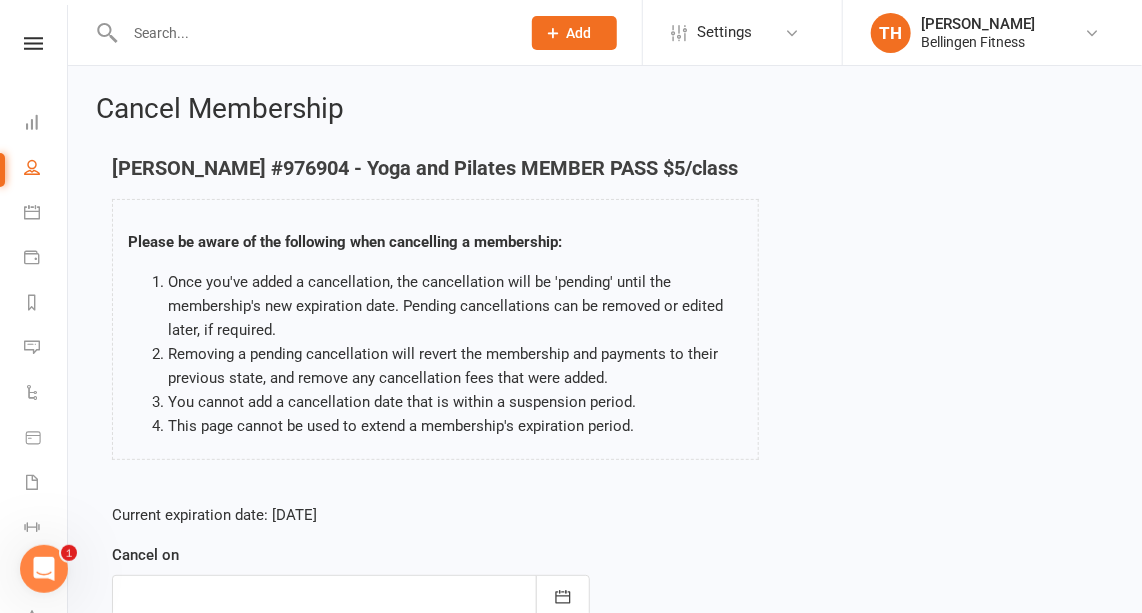 scroll, scrollTop: 272, scrollLeft: 0, axis: vertical 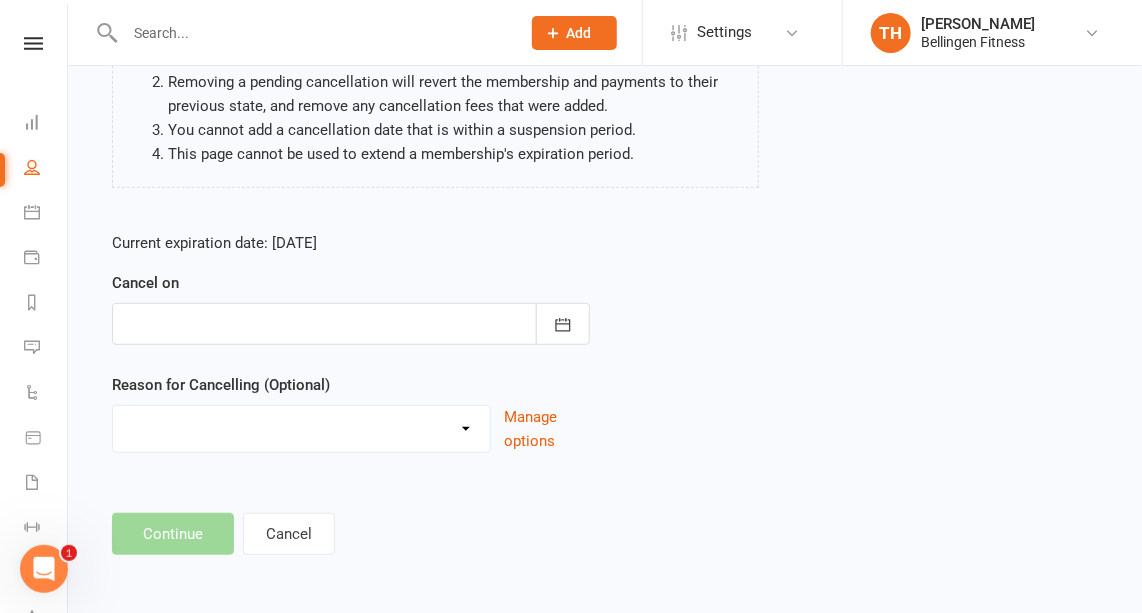 click at bounding box center [351, 324] 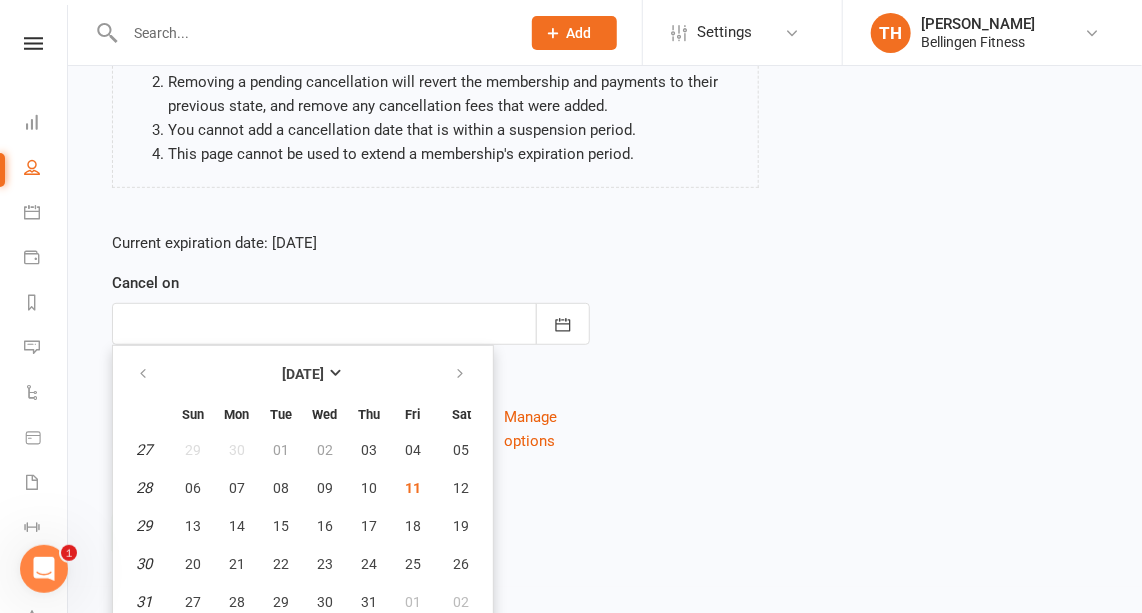 scroll, scrollTop: 316, scrollLeft: 0, axis: vertical 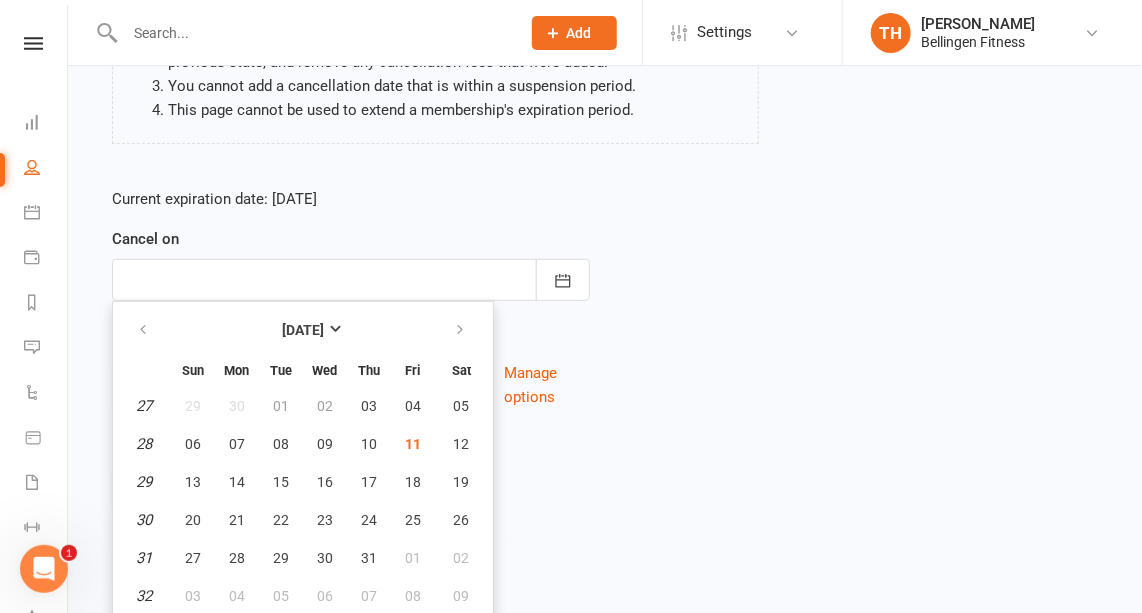 click on "Current expiration date: [DATE] Cancel on
[DATE]
Sun Mon Tue Wed Thu Fri Sat
27
29
30
01
02
03
04
05
28
06
07
08
09
10
11
12
29
13
14
15
16
17
18
19
30
20
21
22
23
24
25
26
31
27
28
29
30
31
01
02" at bounding box center [351, 304] 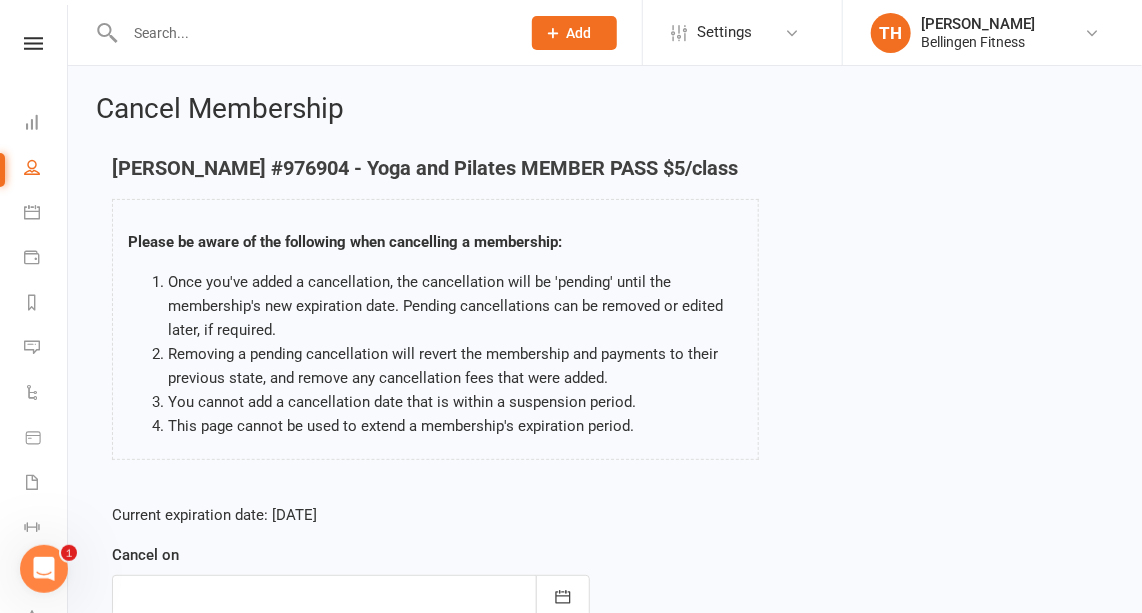 scroll, scrollTop: 272, scrollLeft: 0, axis: vertical 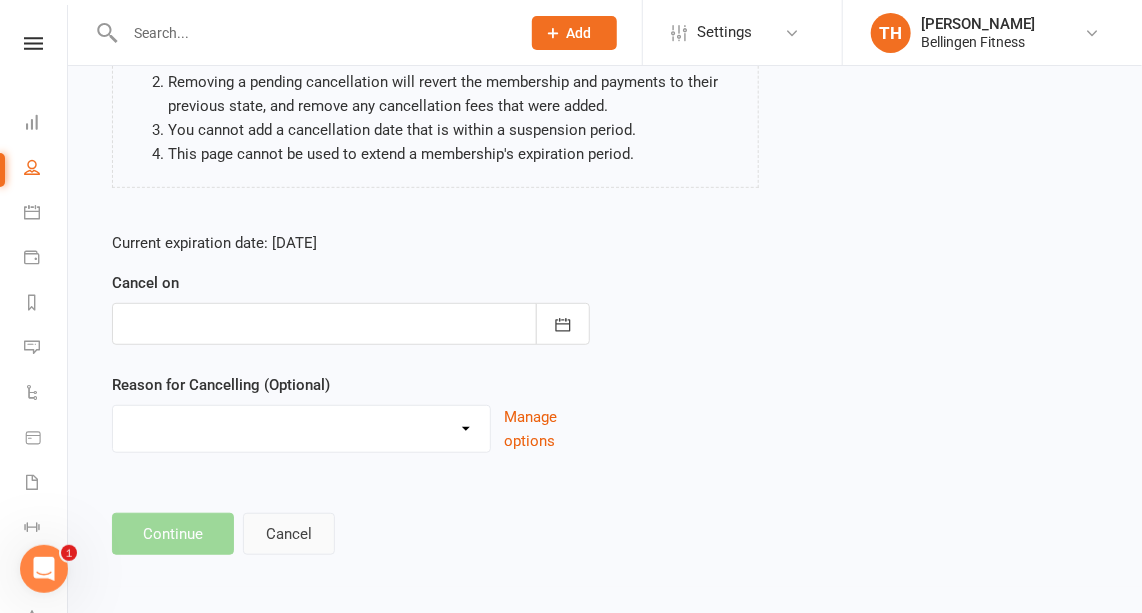 click on "Cancel" at bounding box center [289, 534] 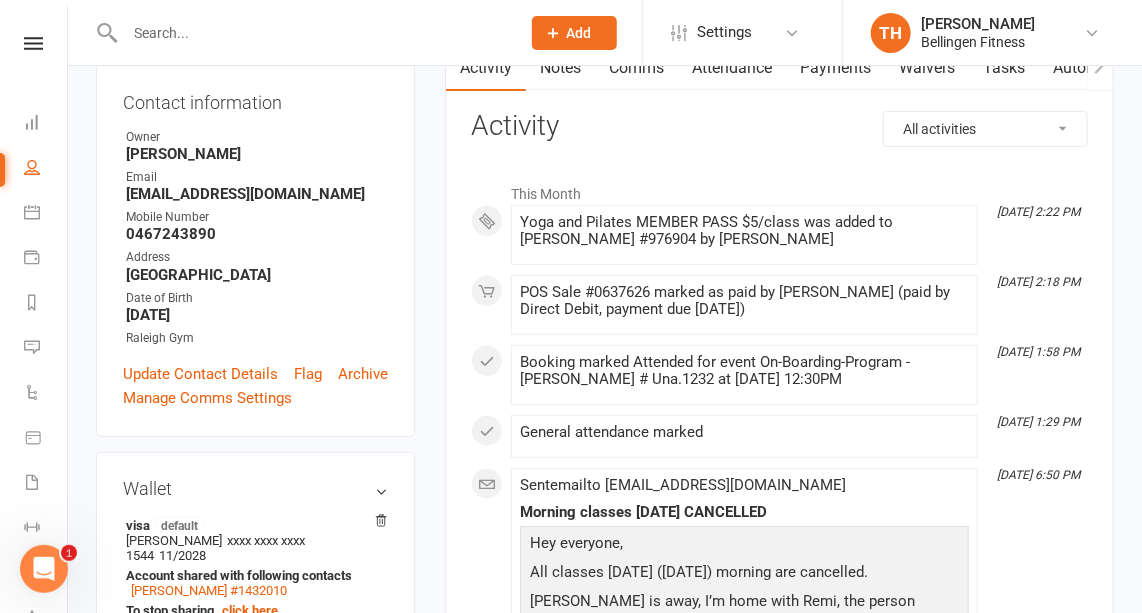 scroll, scrollTop: 152, scrollLeft: 0, axis: vertical 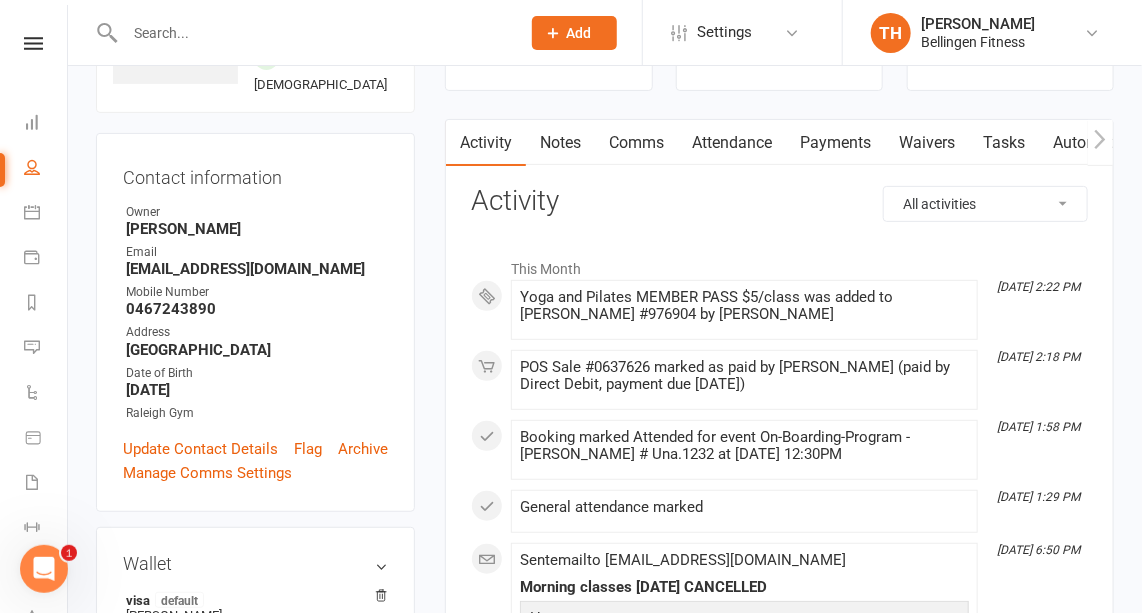 click on "Payments" at bounding box center (835, 143) 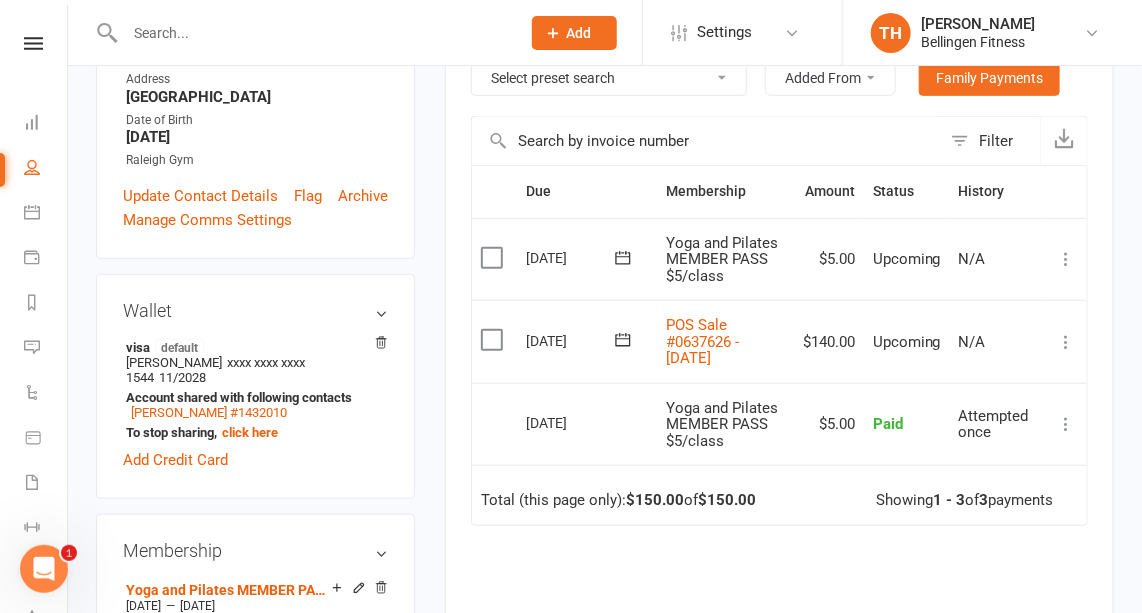 scroll, scrollTop: 0, scrollLeft: 0, axis: both 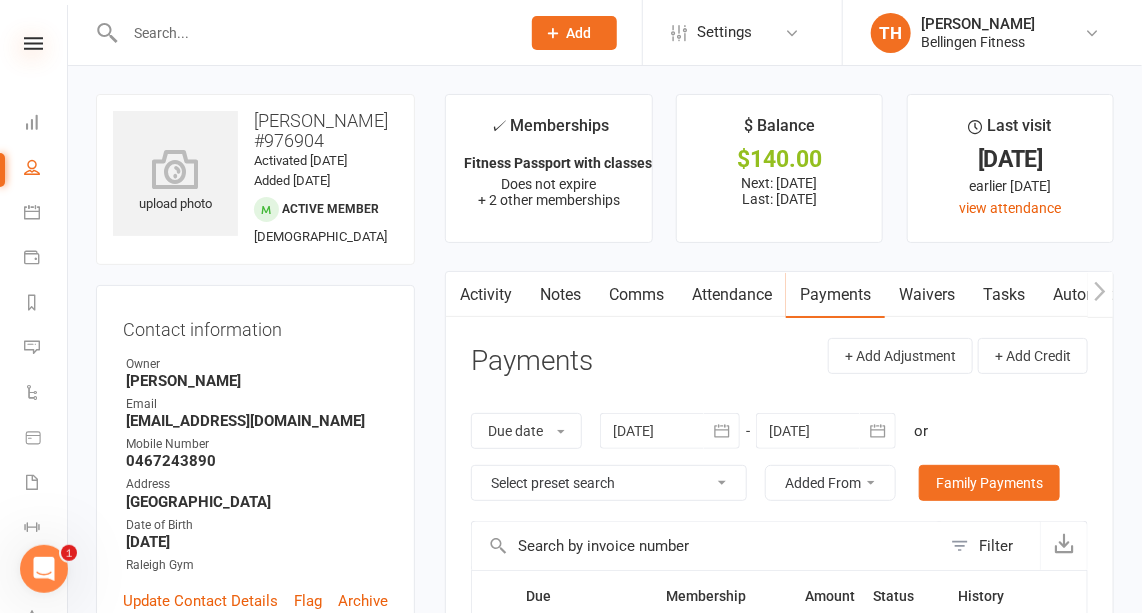 click at bounding box center [33, 43] 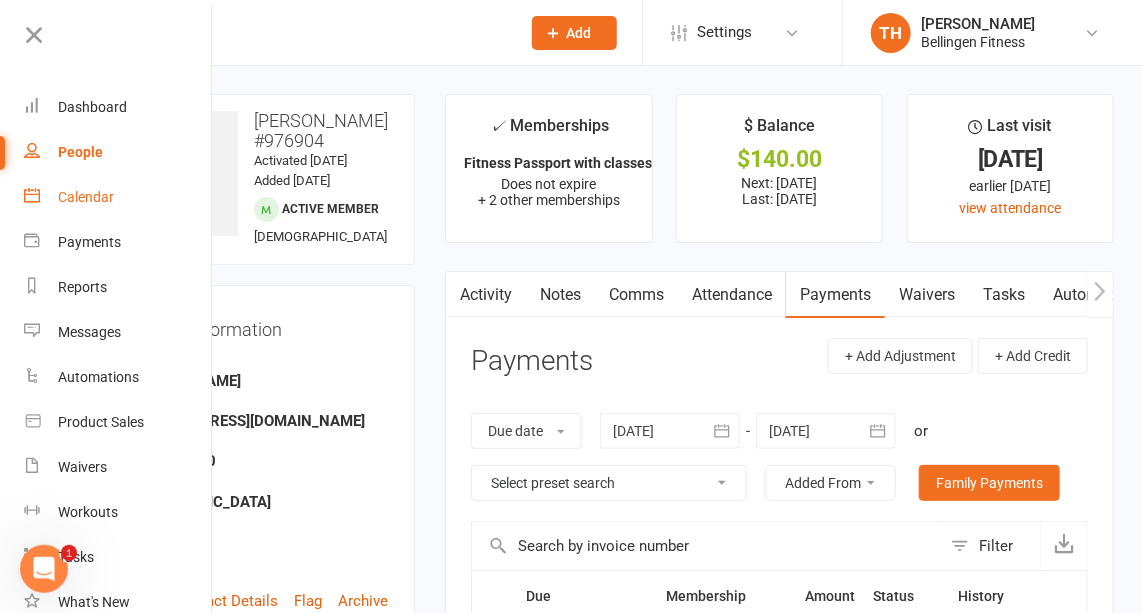click on "Calendar" at bounding box center [86, 197] 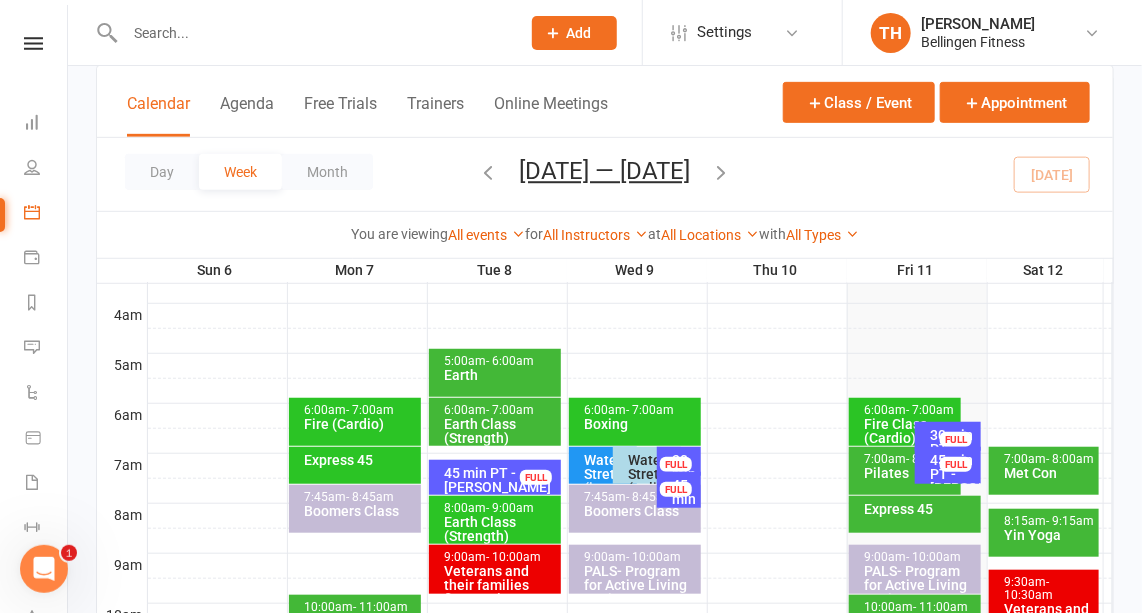 scroll, scrollTop: 307, scrollLeft: 0, axis: vertical 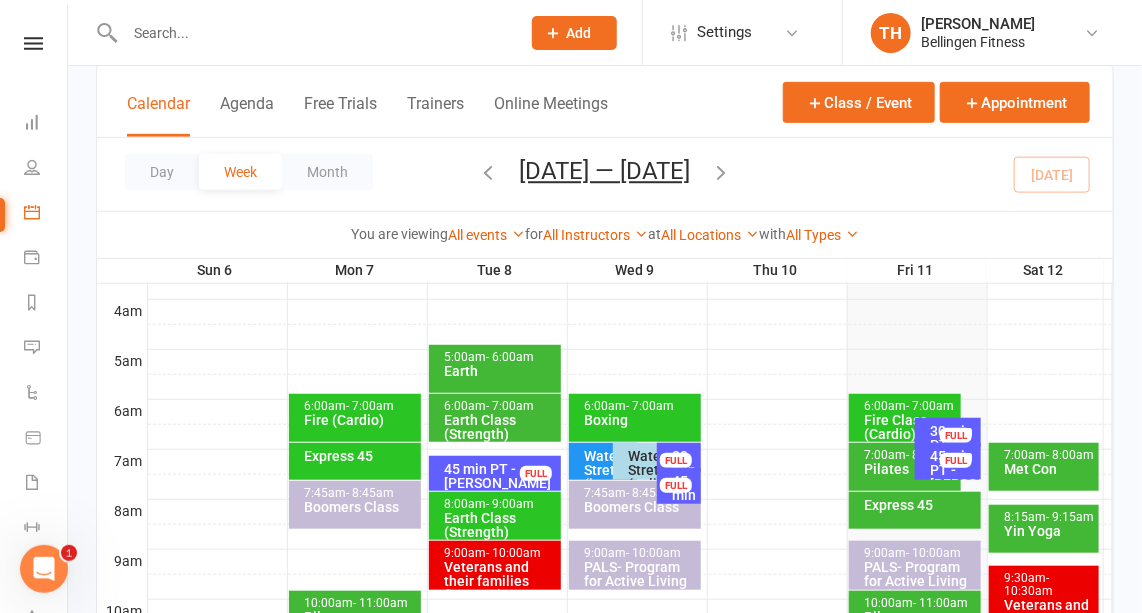 click on "Yin Yoga" at bounding box center [1049, 531] 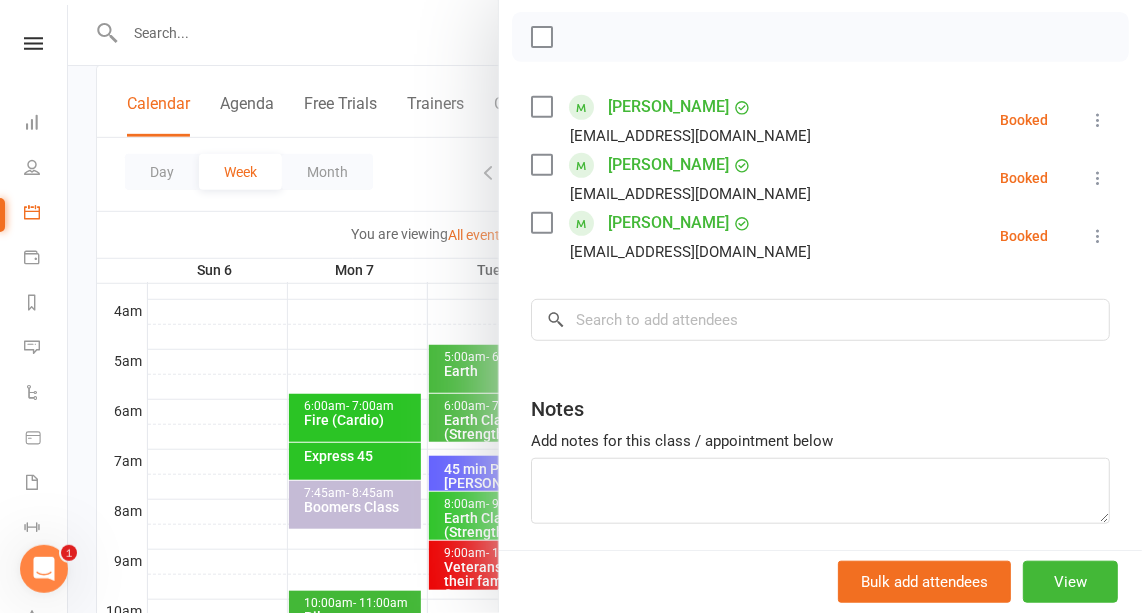 scroll, scrollTop: 304, scrollLeft: 0, axis: vertical 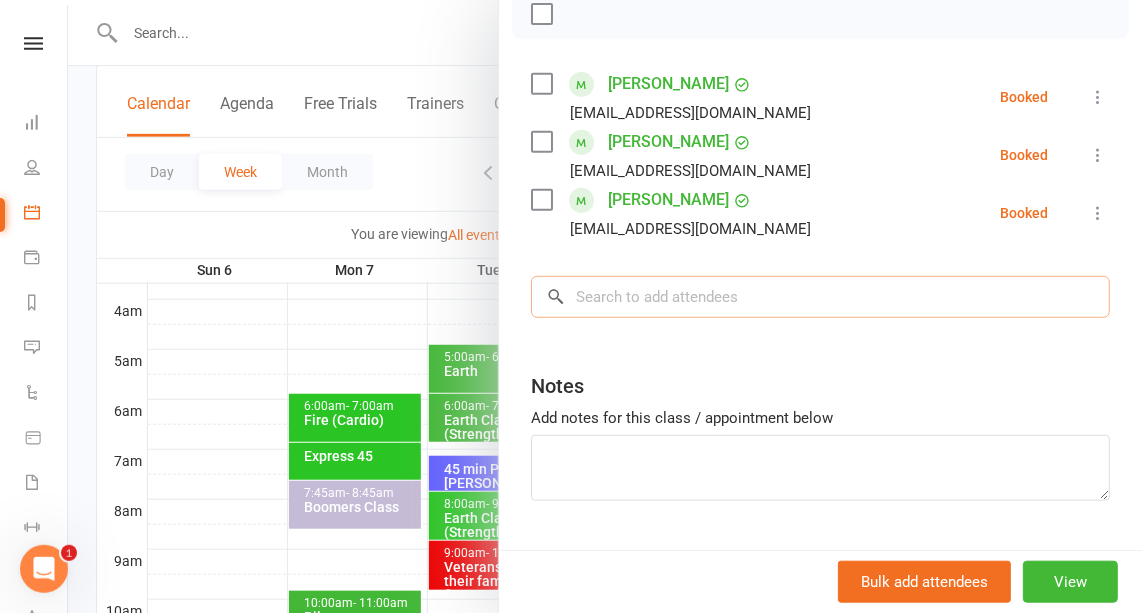 click at bounding box center (820, 297) 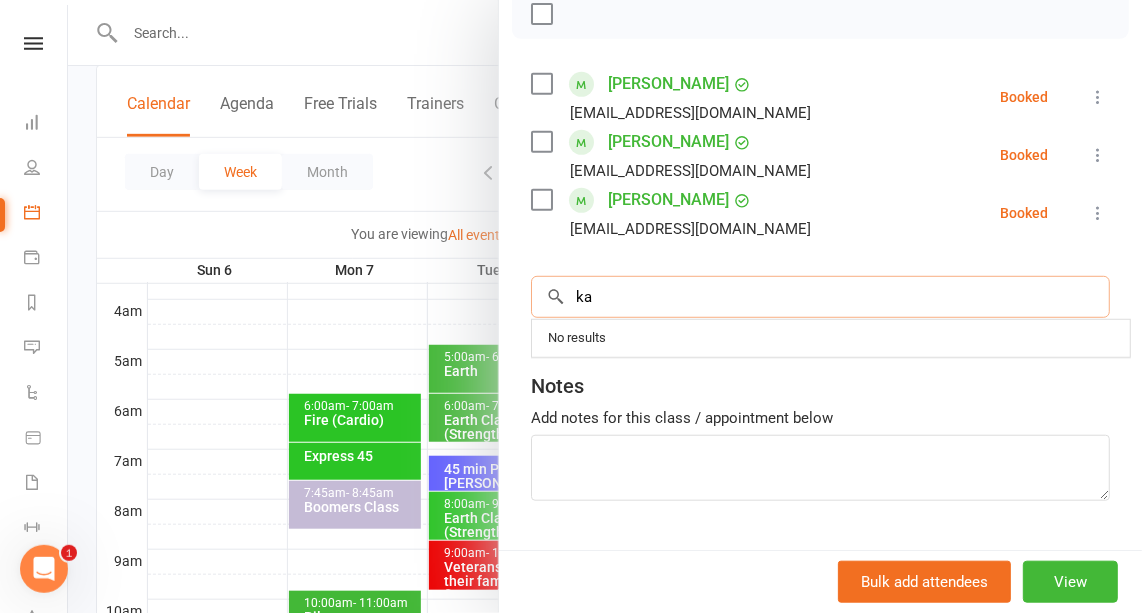 type on "kaz" 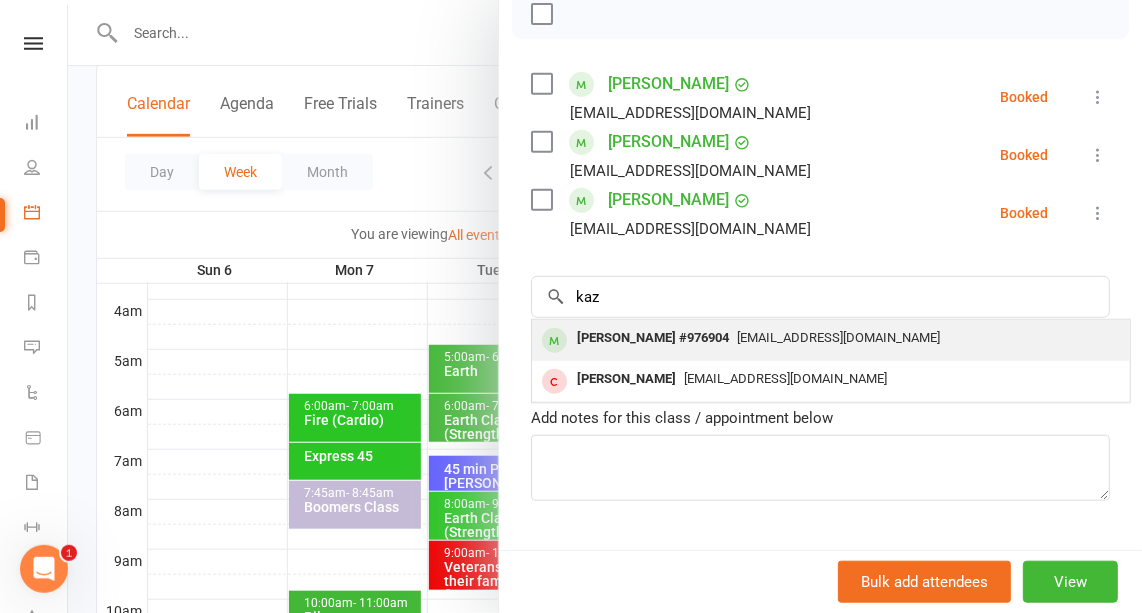 type 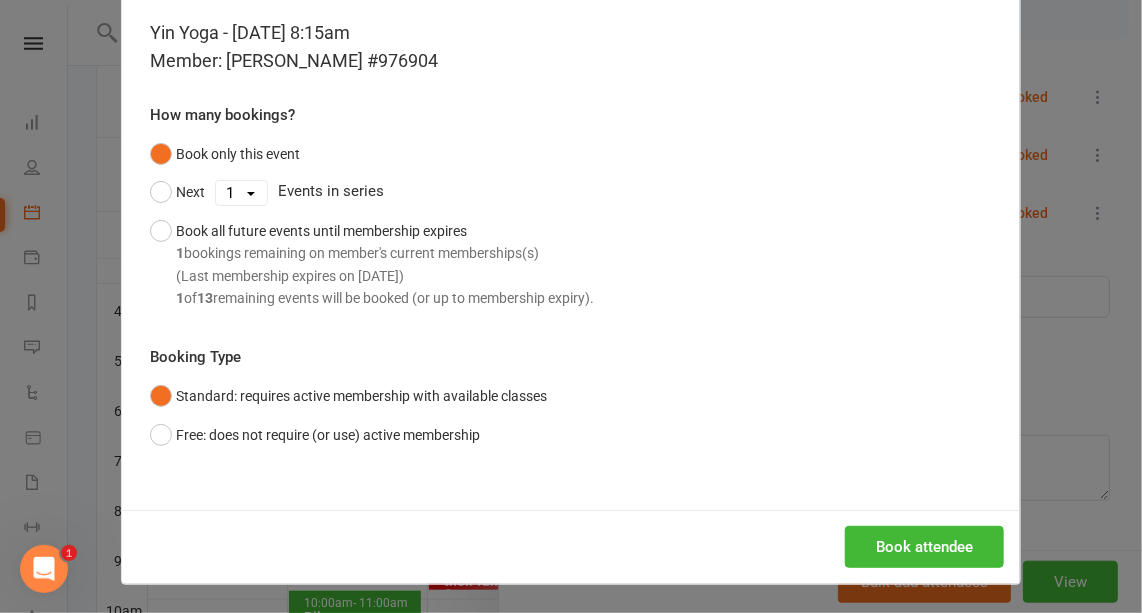 scroll, scrollTop: 87, scrollLeft: 0, axis: vertical 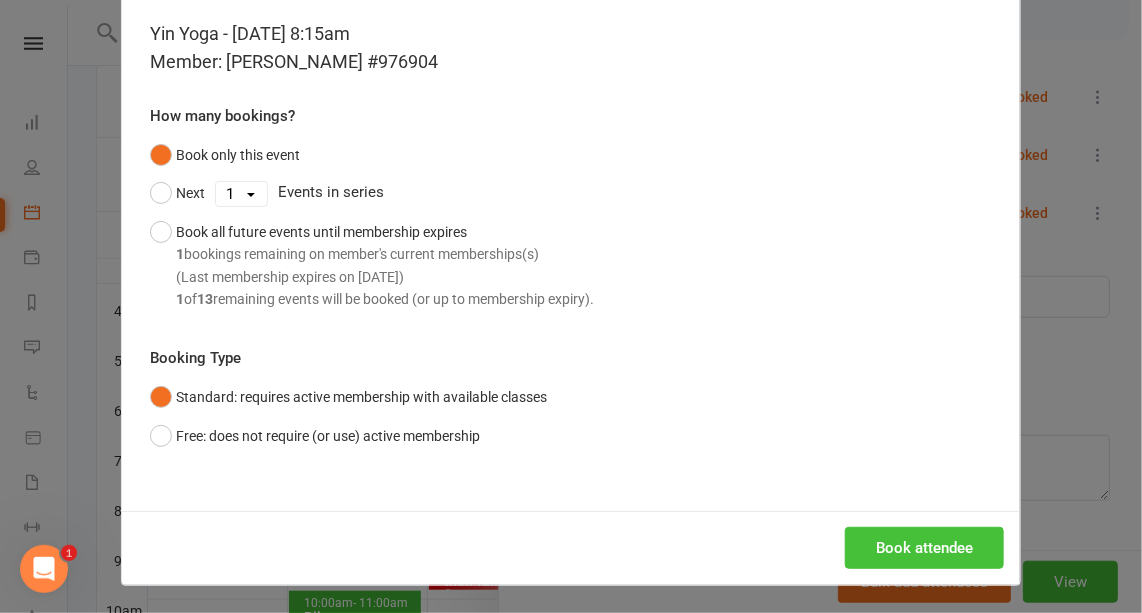 click on "Book attendee" at bounding box center [924, 548] 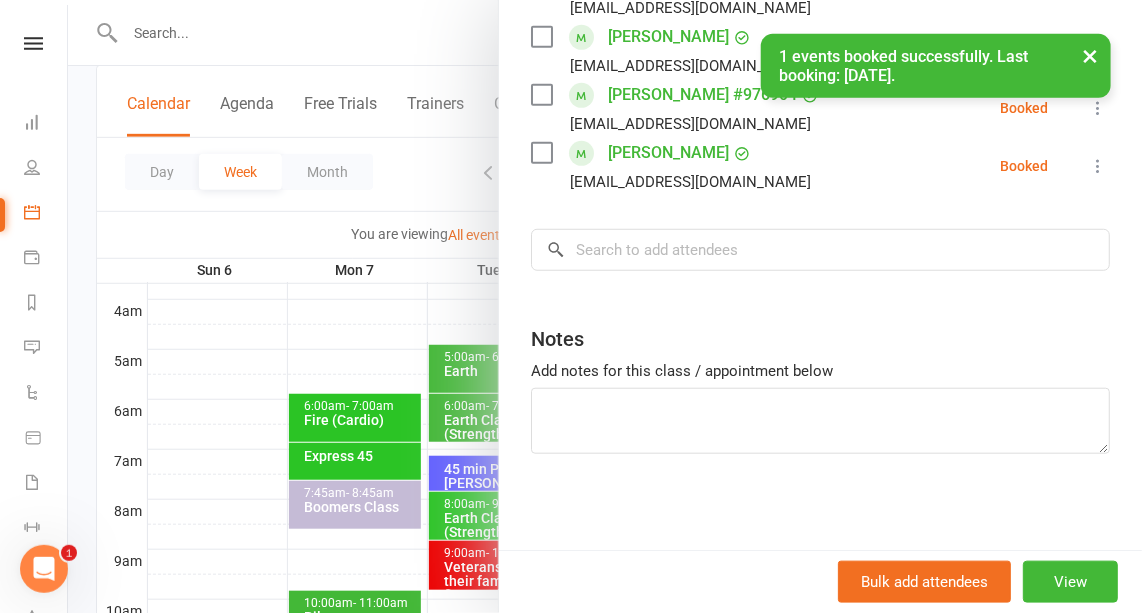 scroll, scrollTop: 0, scrollLeft: 0, axis: both 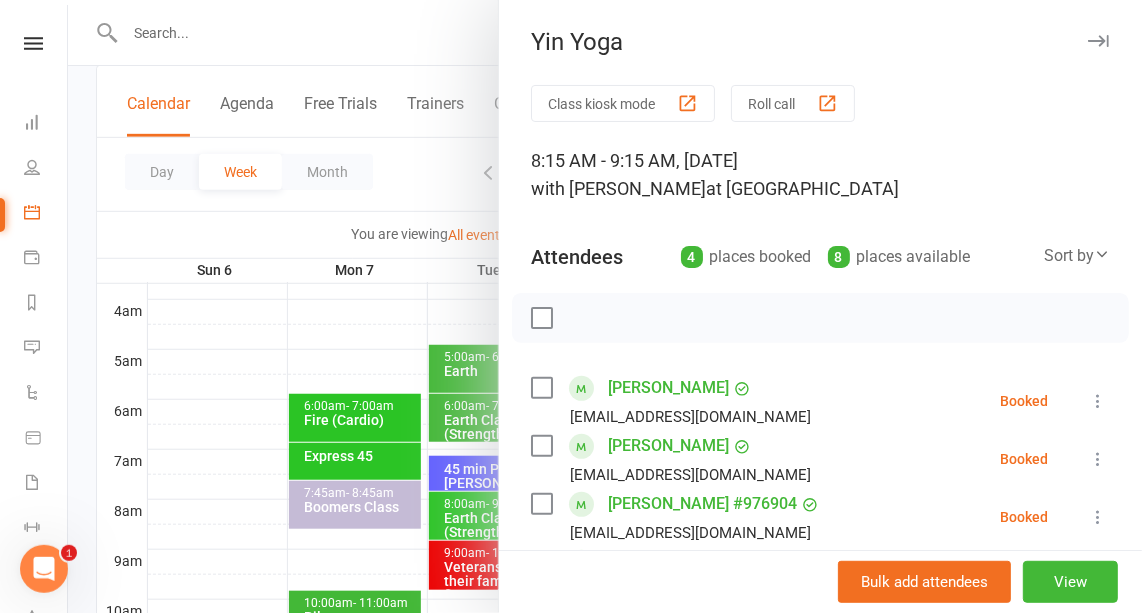click at bounding box center (1098, 41) 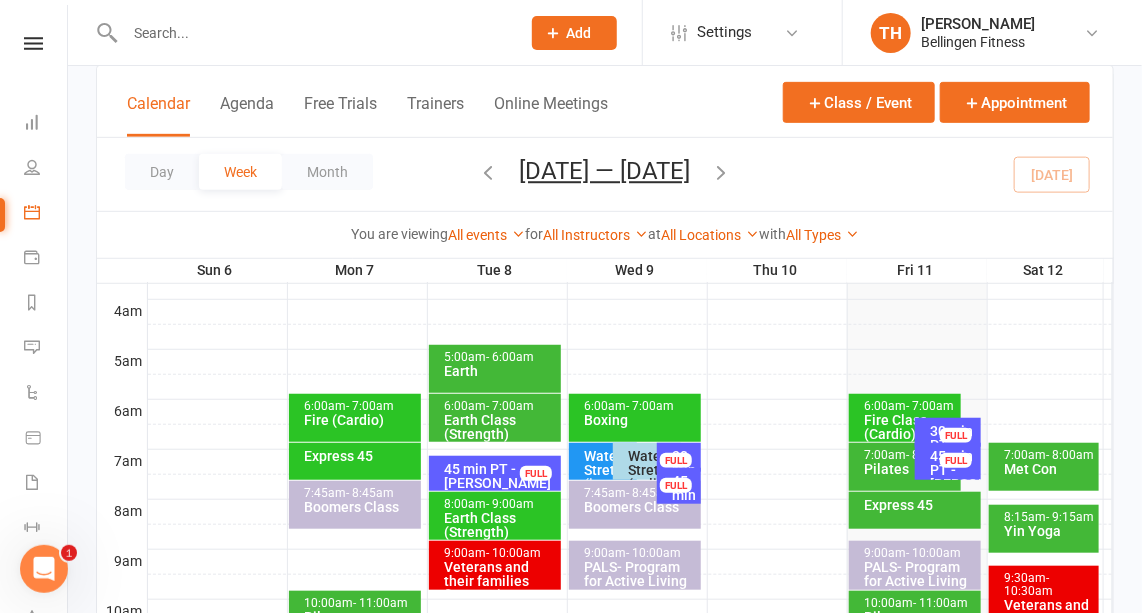 scroll, scrollTop: 0, scrollLeft: 0, axis: both 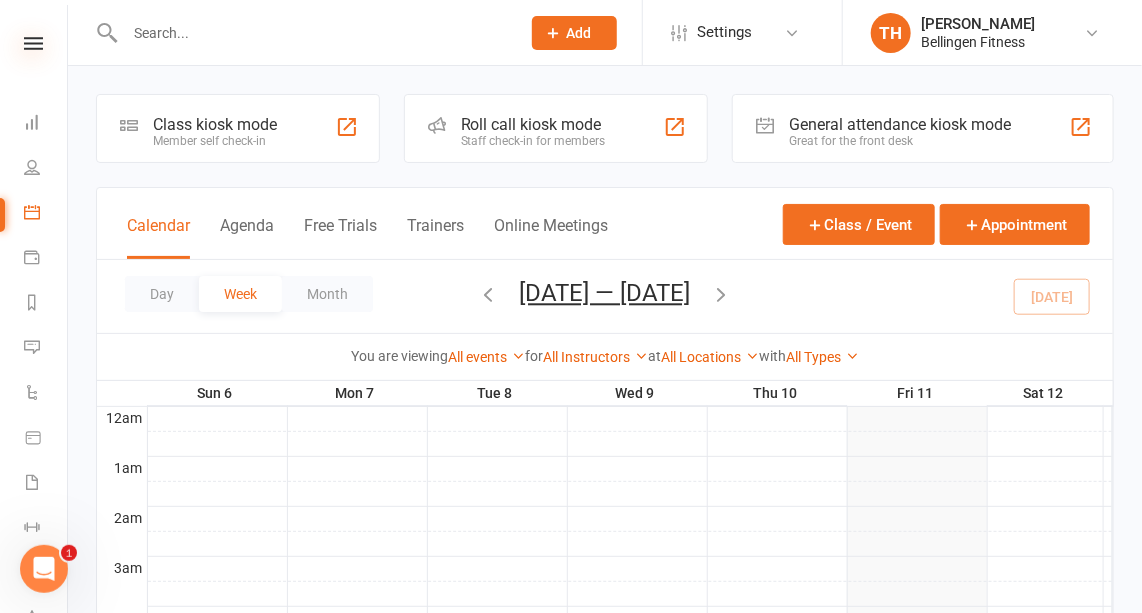 click at bounding box center [33, 43] 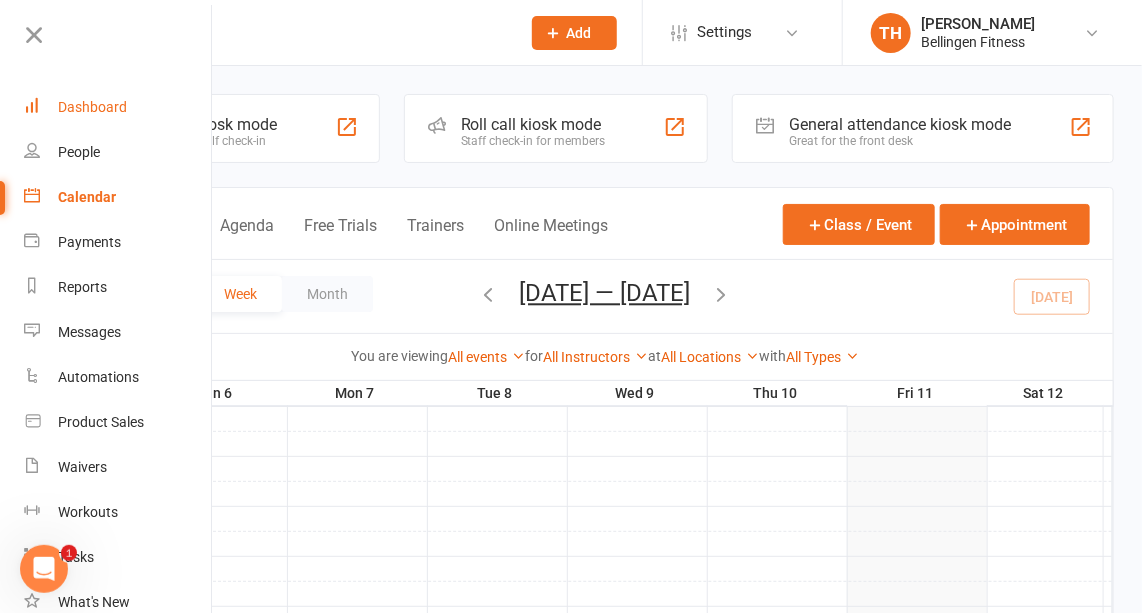 click on "Dashboard" at bounding box center [92, 107] 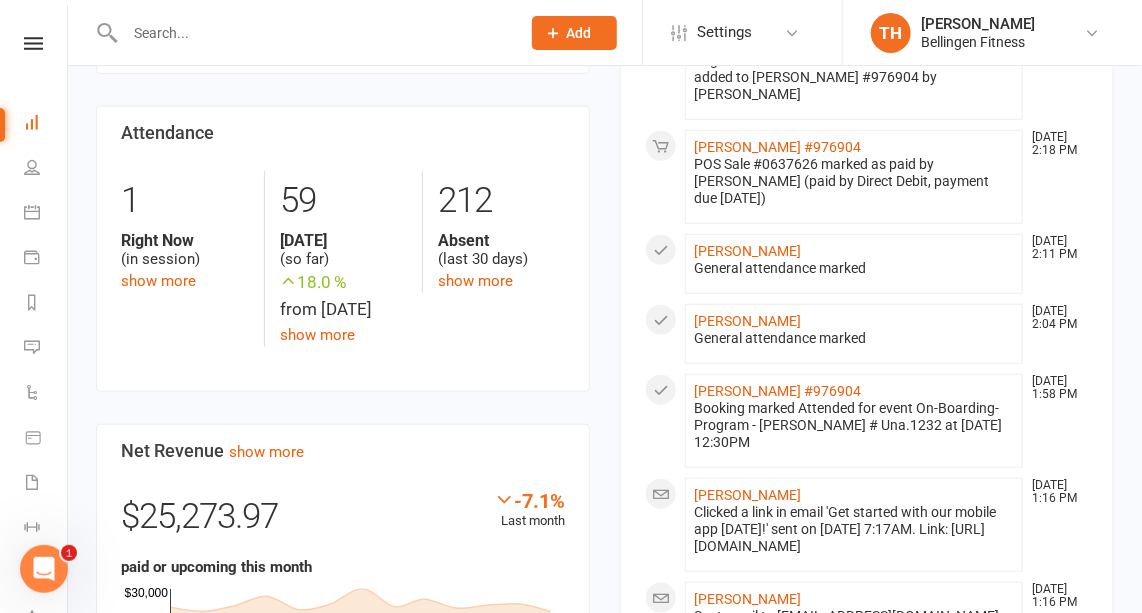 scroll, scrollTop: 444, scrollLeft: 0, axis: vertical 